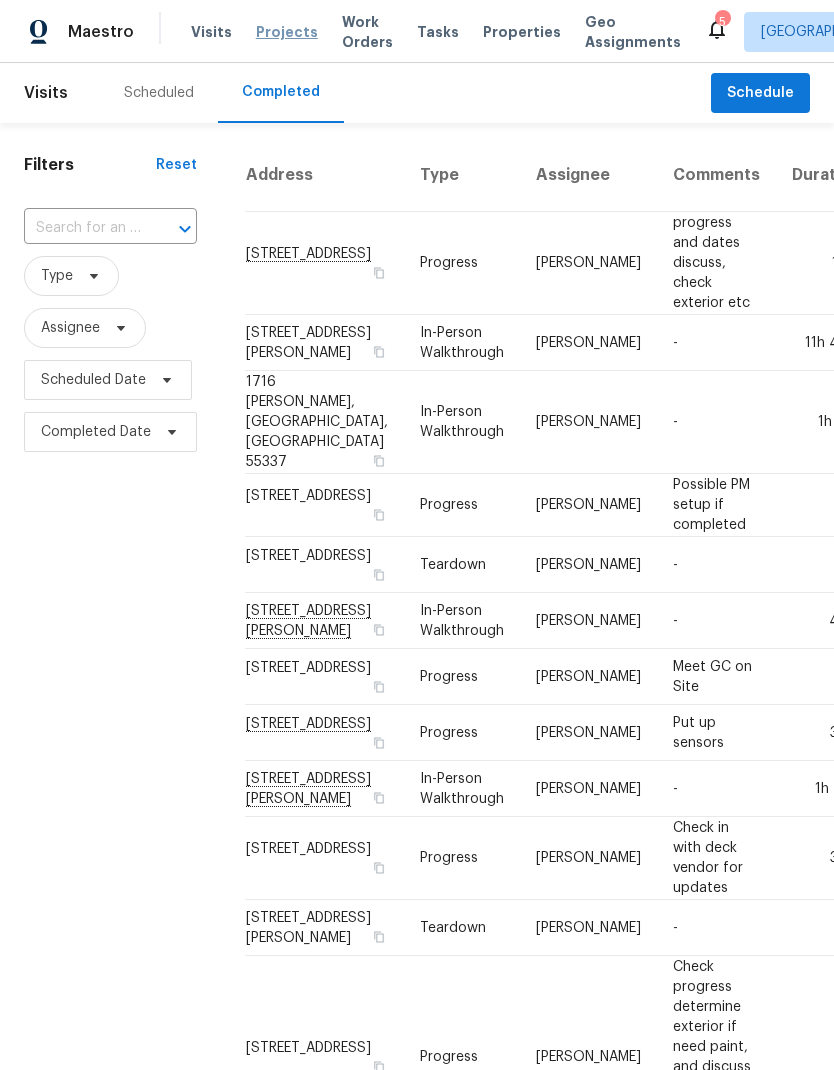 scroll, scrollTop: 0, scrollLeft: 0, axis: both 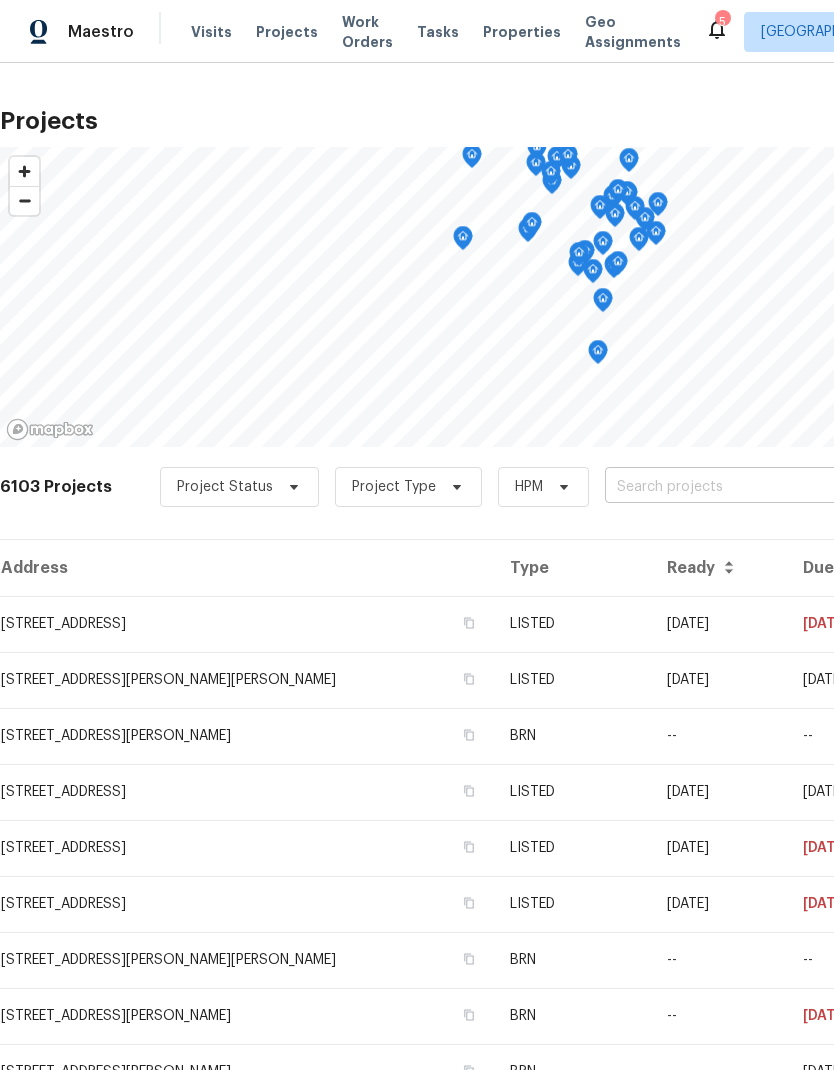 click at bounding box center (719, 487) 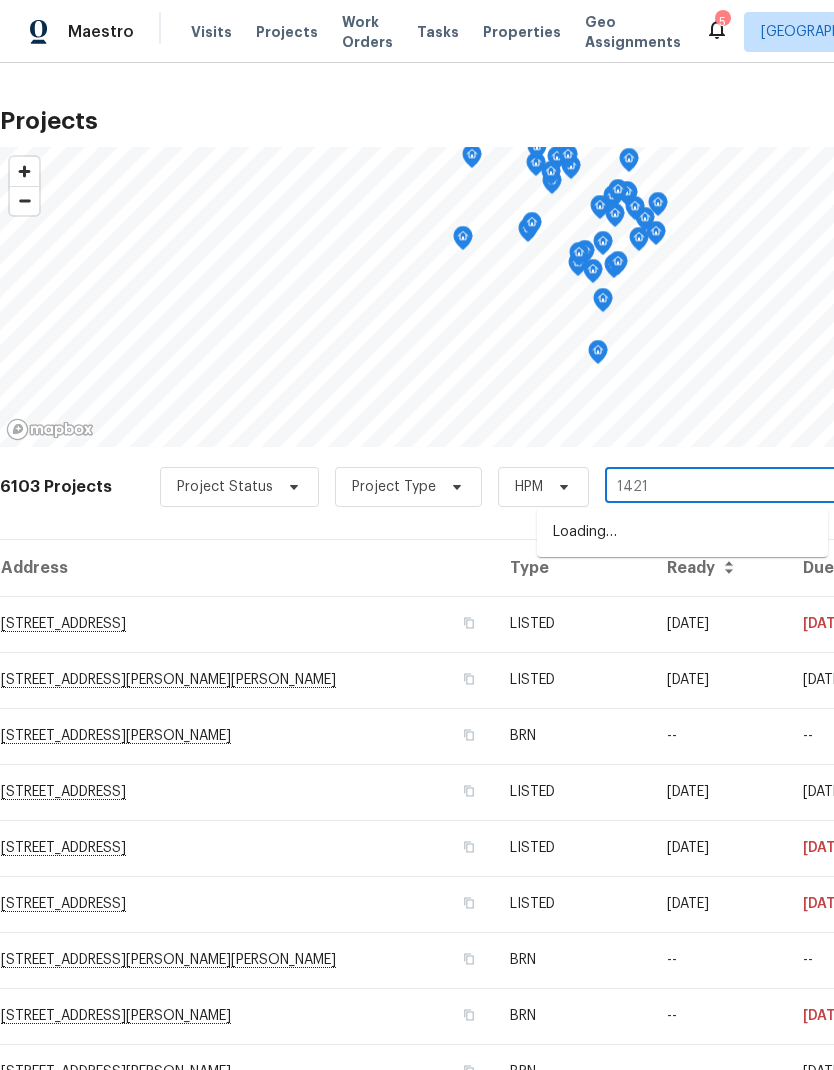 type on "14210" 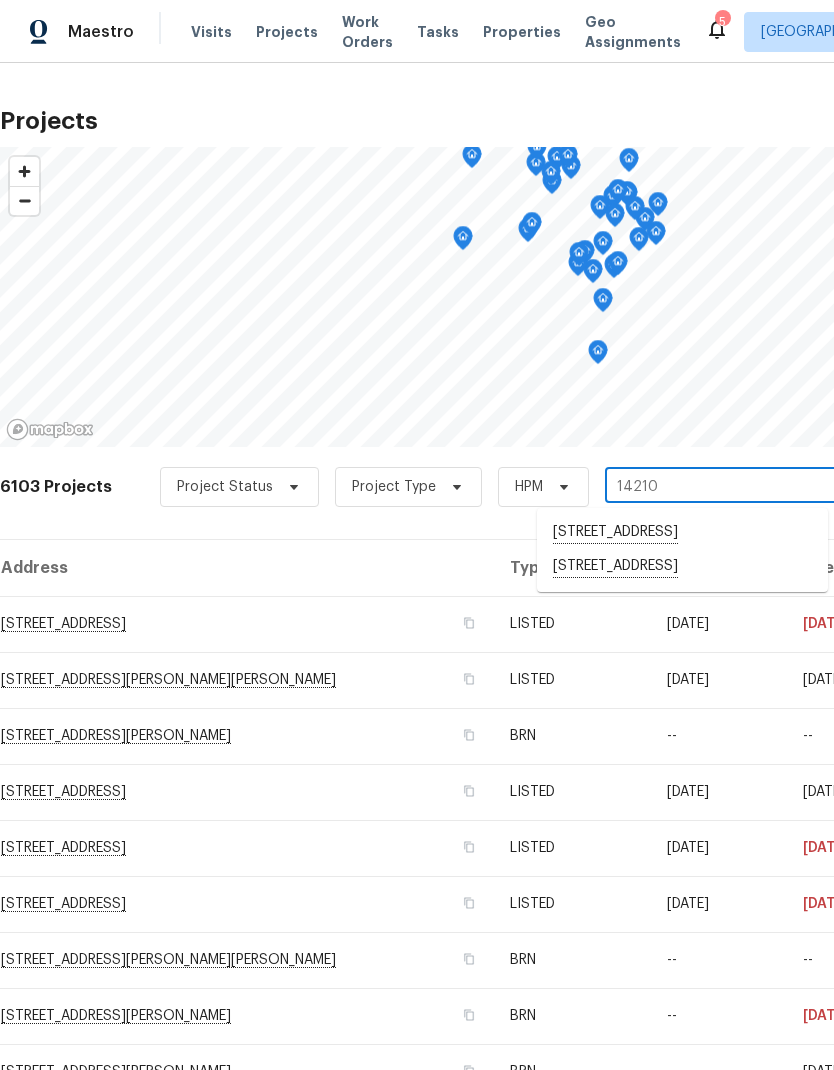 click on "14210 Xenon St NW Unit 4, Ramsey, MN 55303" at bounding box center (682, 567) 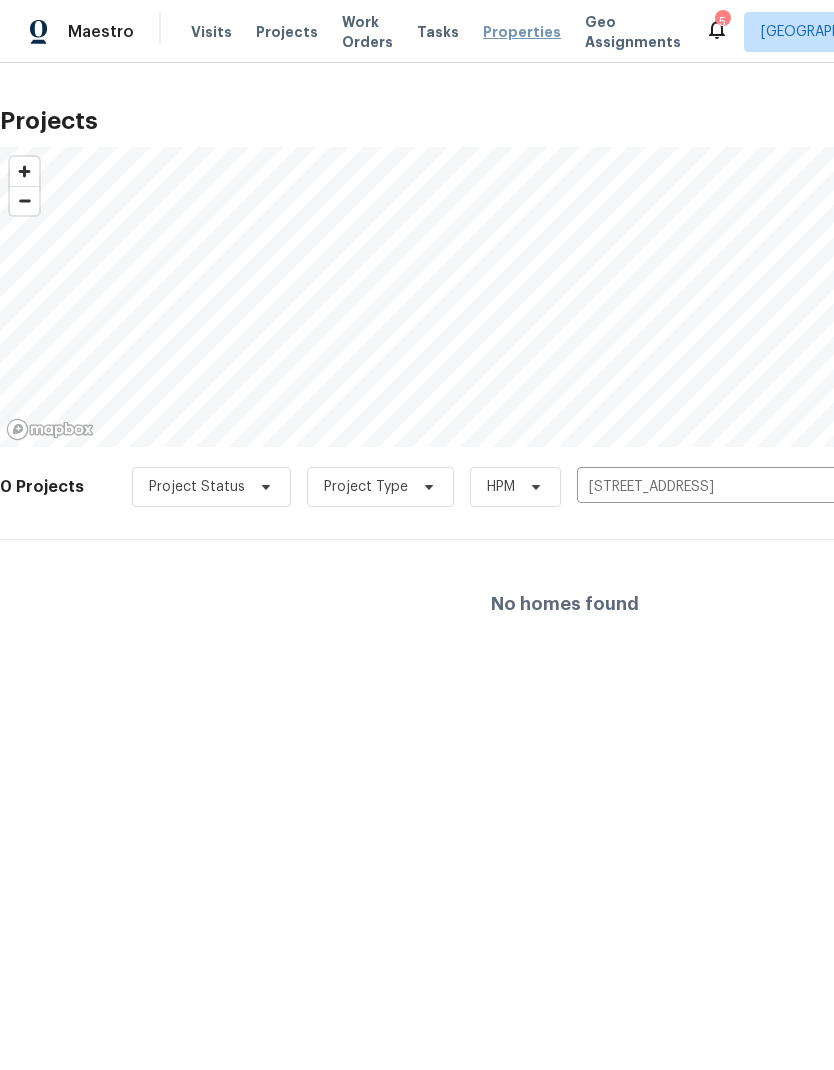 click on "Properties" at bounding box center (522, 32) 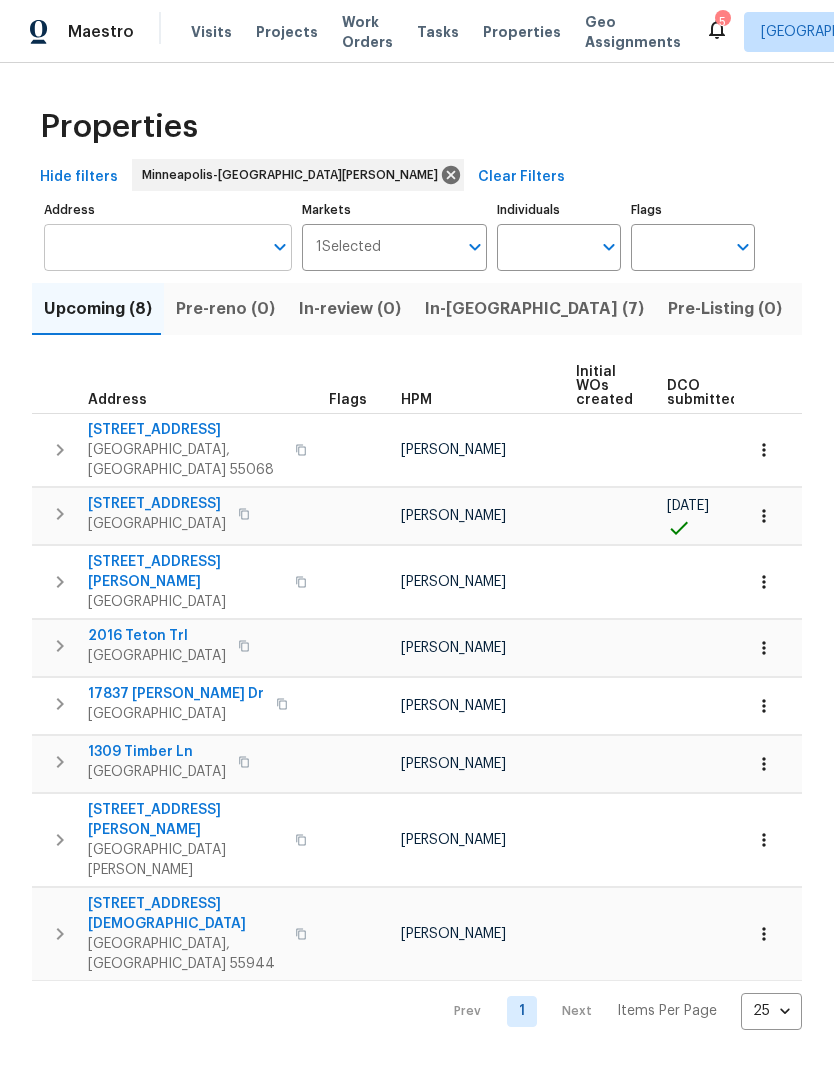 click on "Address" at bounding box center (153, 247) 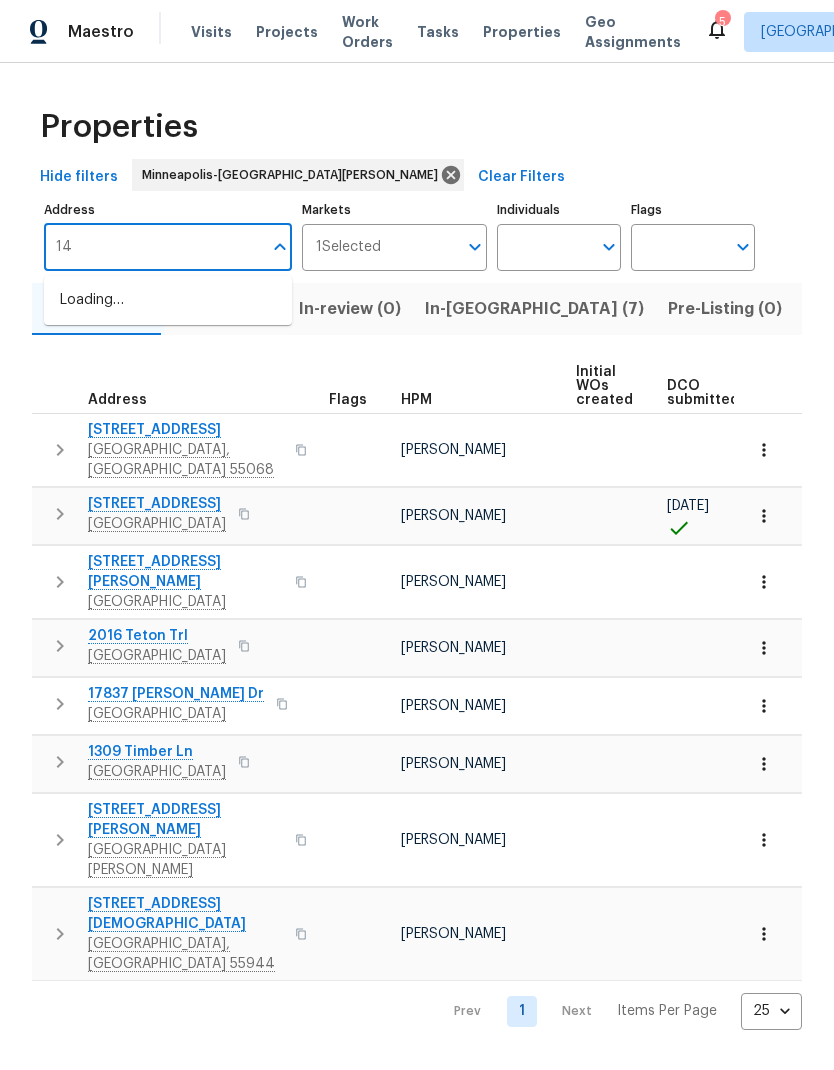 type on "1" 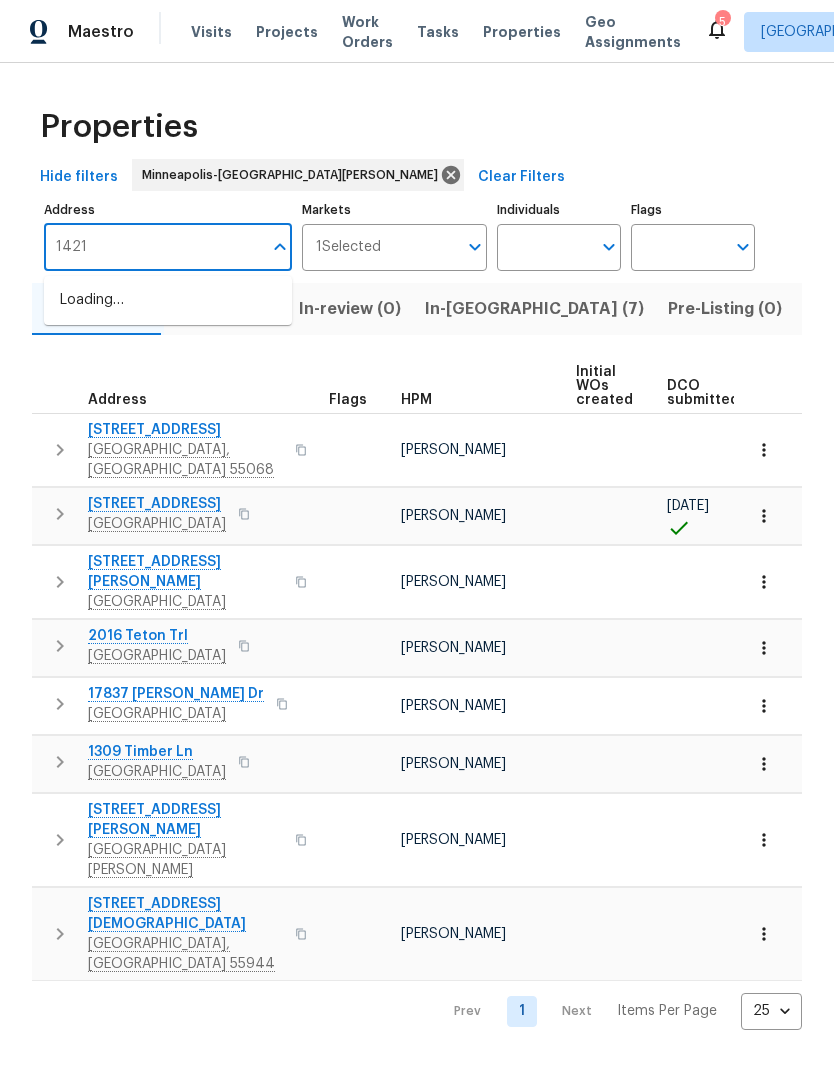 type on "14210" 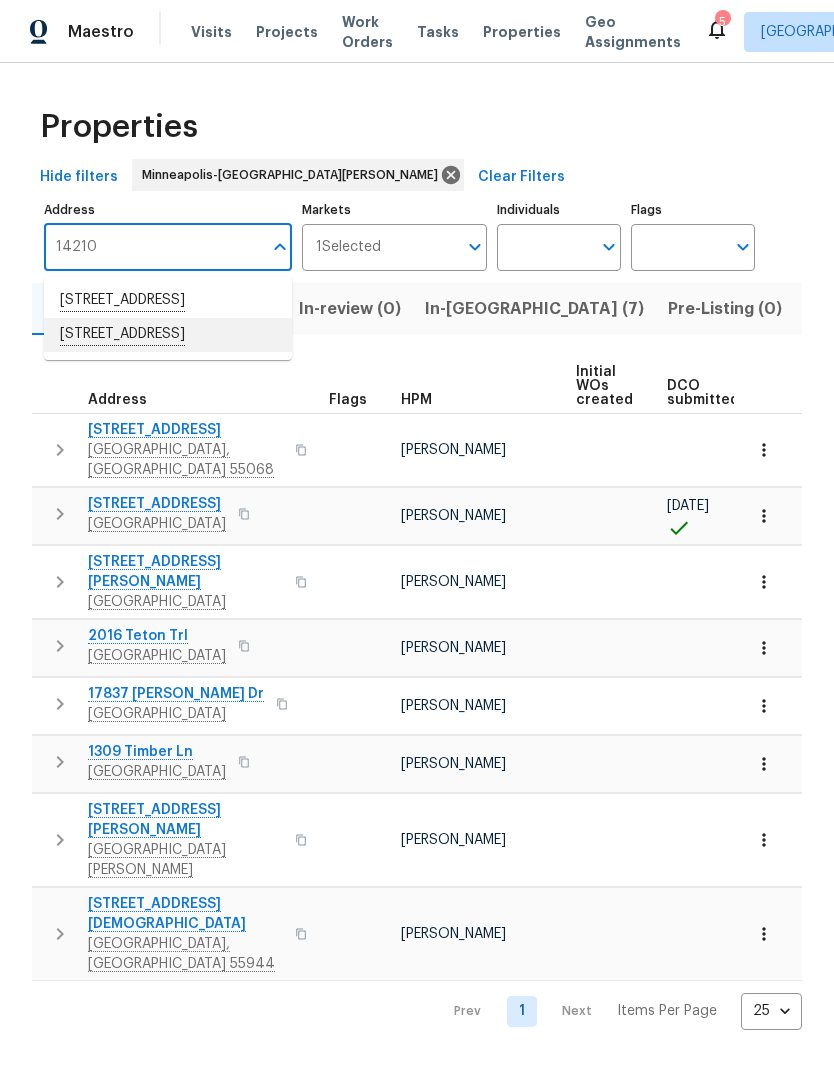 click on "14210 Xenon St NW Unit 14 Ramsey MN 55303" at bounding box center [168, 335] 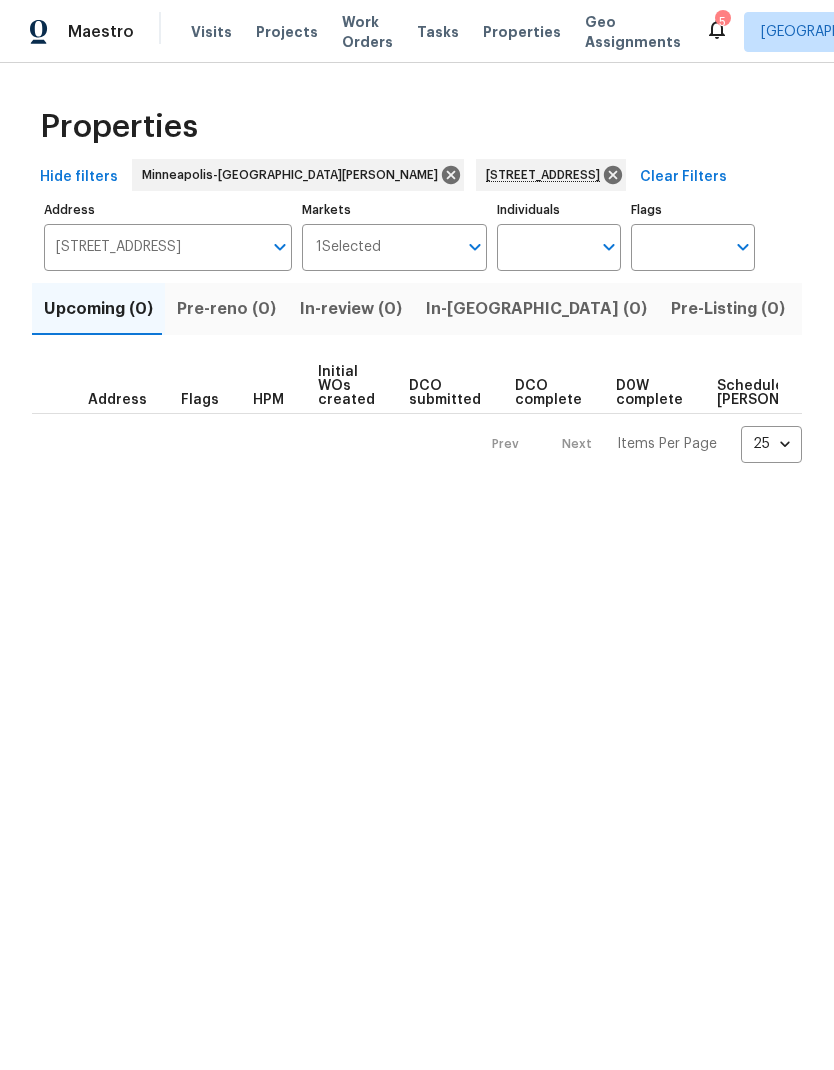 click on "Resale (0)" at bounding box center [950, 309] 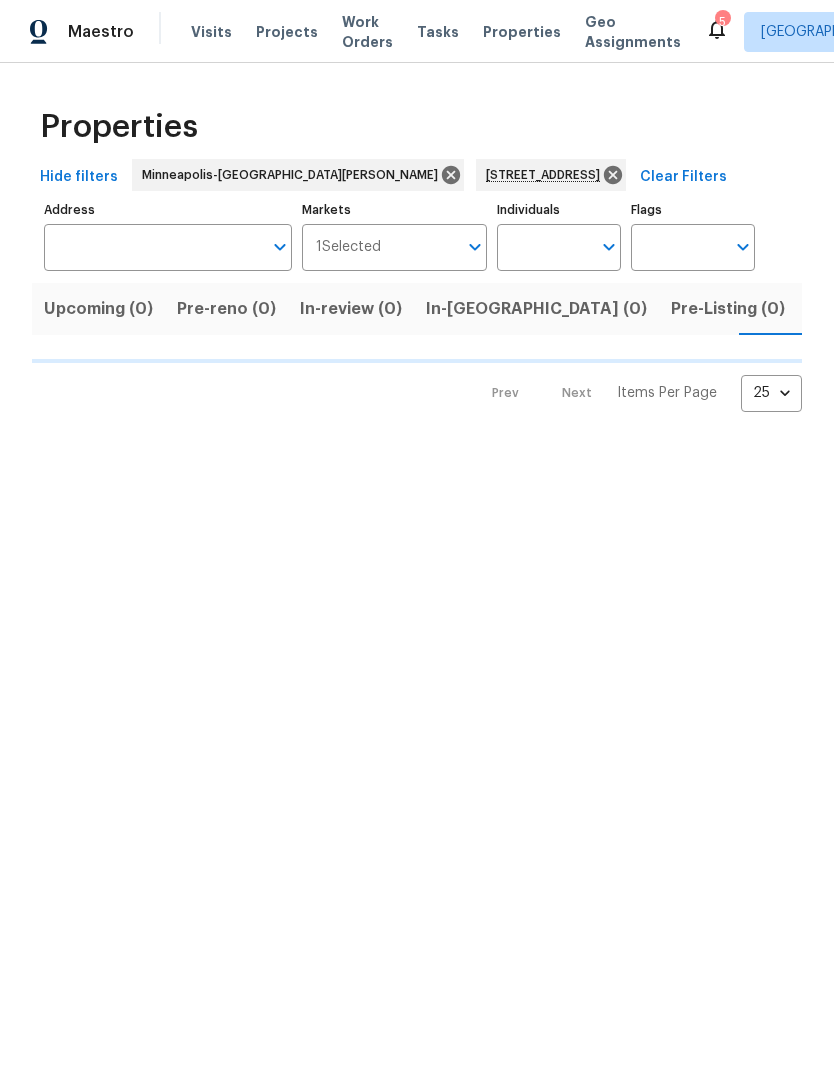 type on "14210 Xenon St NW Unit 14 Ramsey MN 55303" 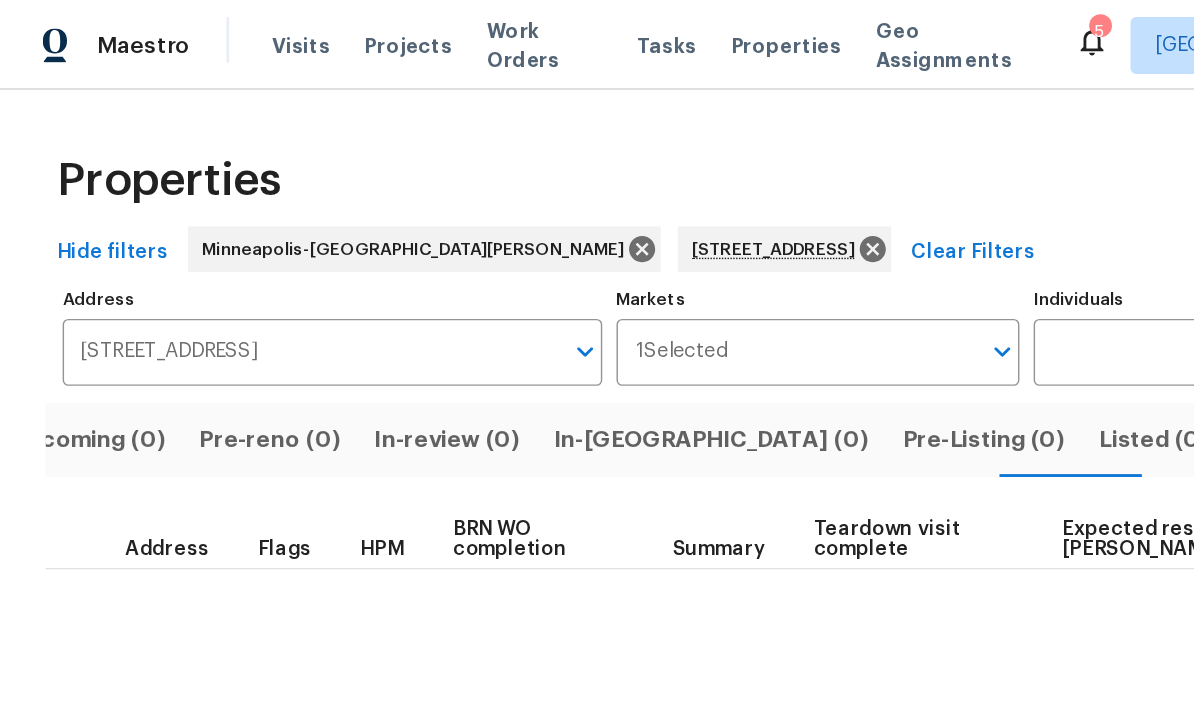 scroll, scrollTop: 0, scrollLeft: 0, axis: both 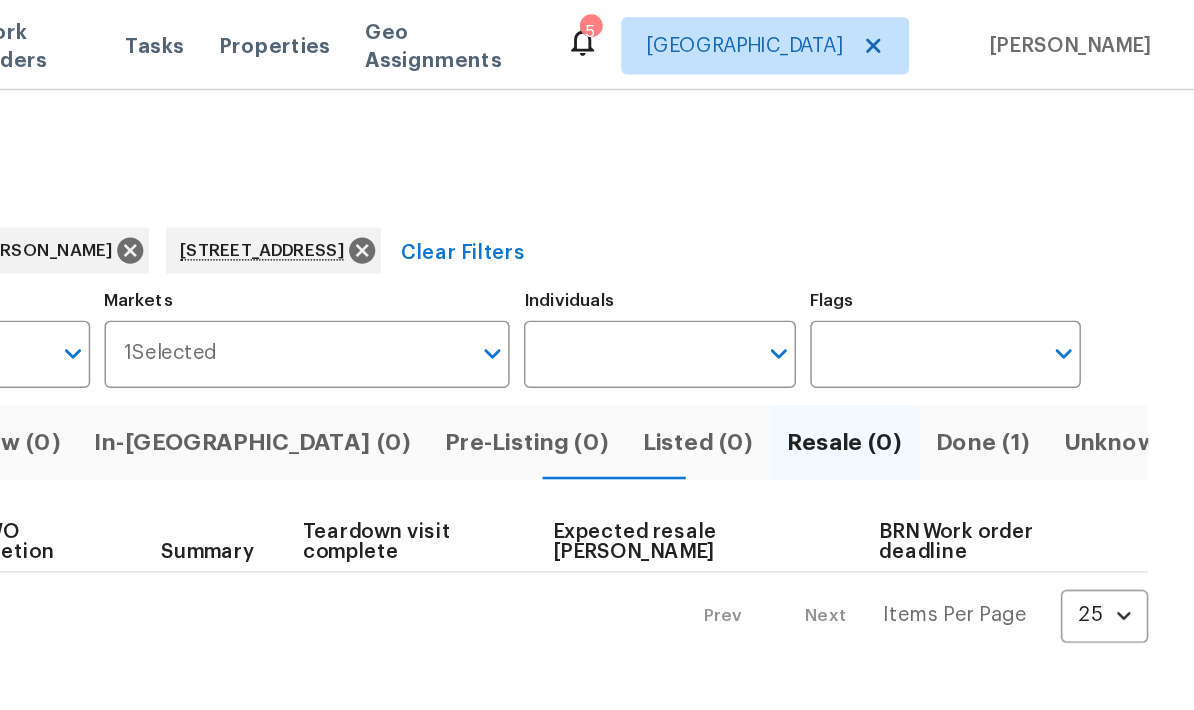 click on "Done (1)" at bounding box center [1046, 309] 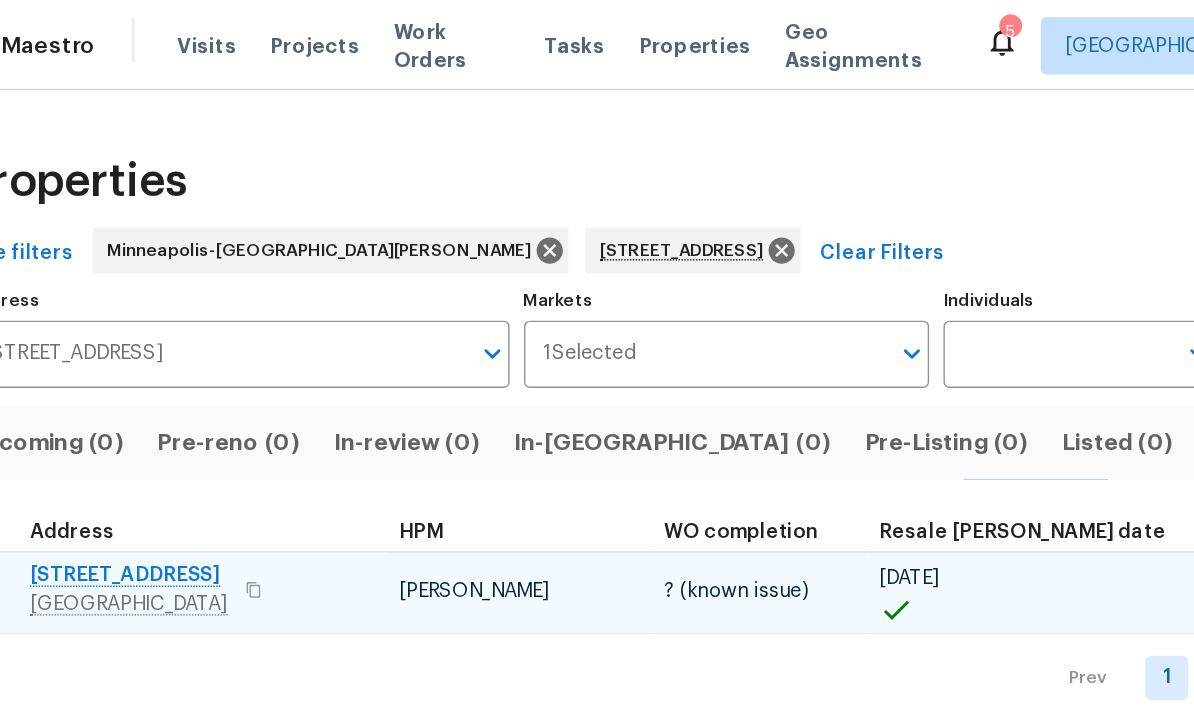 click on "14210 Xenon St NW Unit 14" at bounding box center [157, 402] 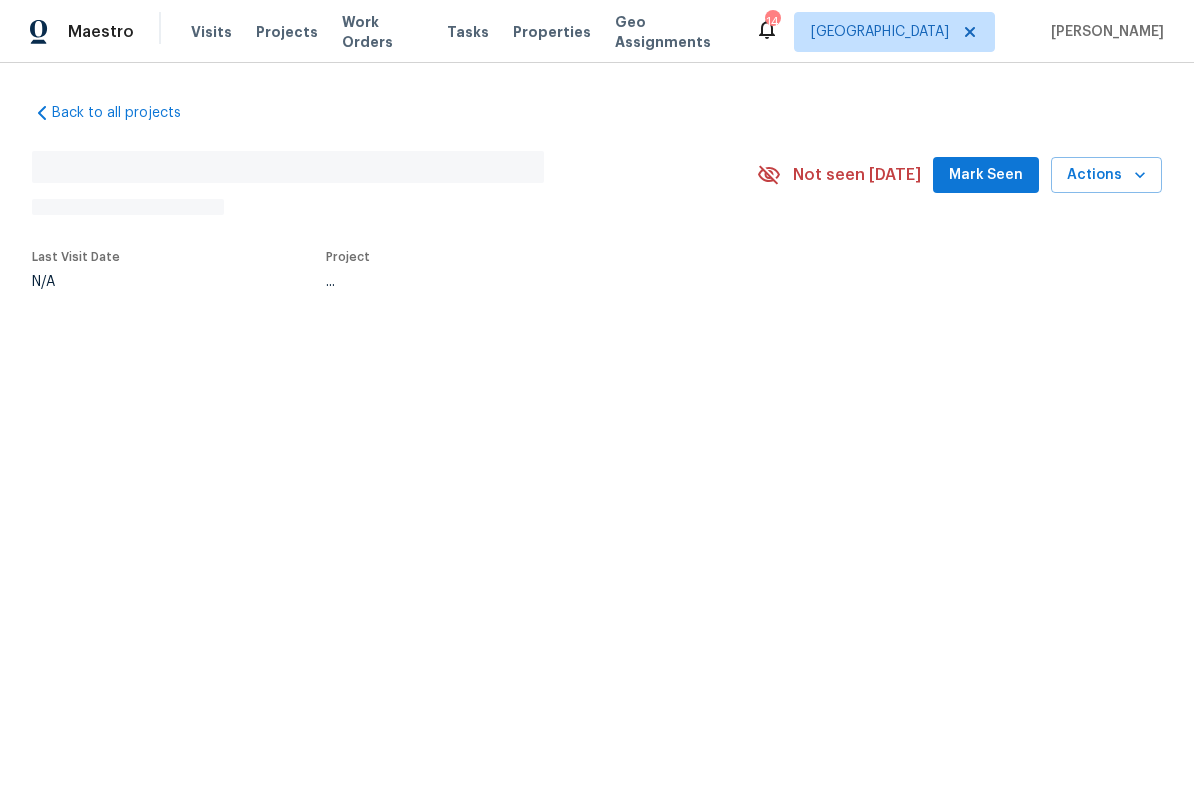 scroll, scrollTop: 0, scrollLeft: 0, axis: both 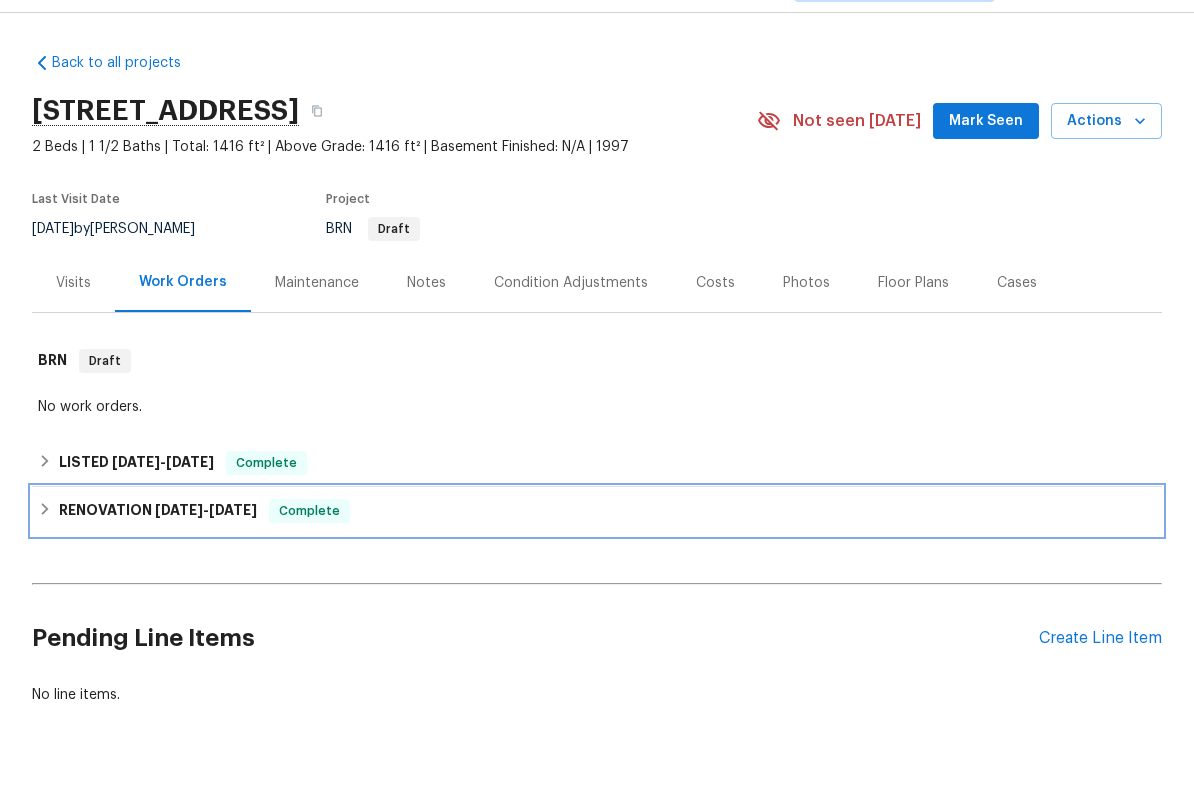 click 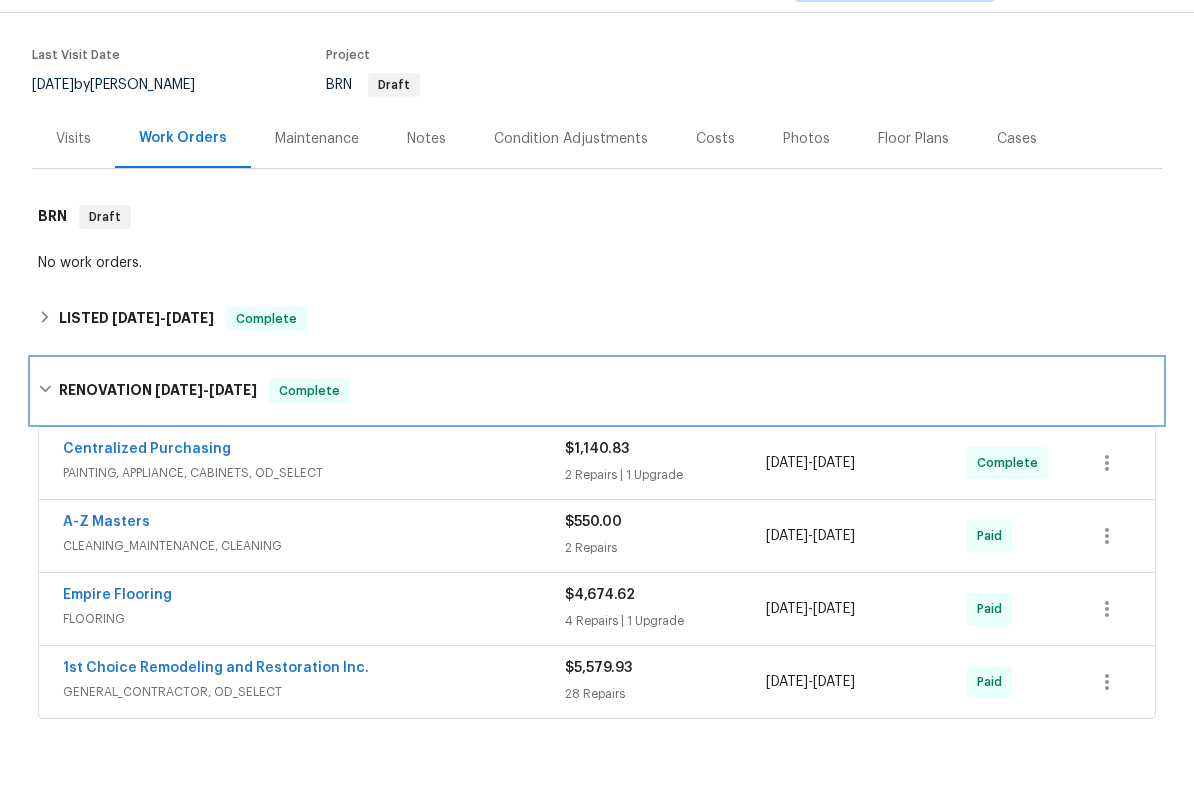 scroll, scrollTop: 225, scrollLeft: 0, axis: vertical 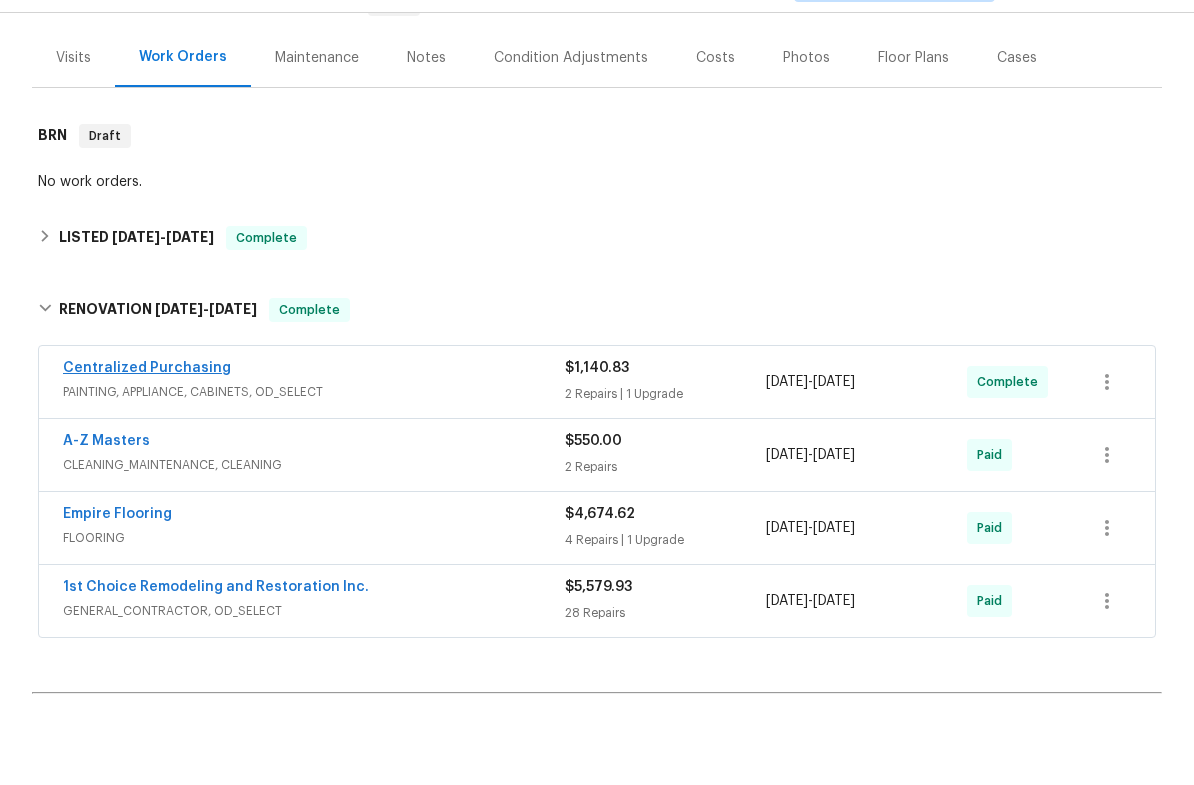 click on "Centralized Purchasing" at bounding box center [147, 418] 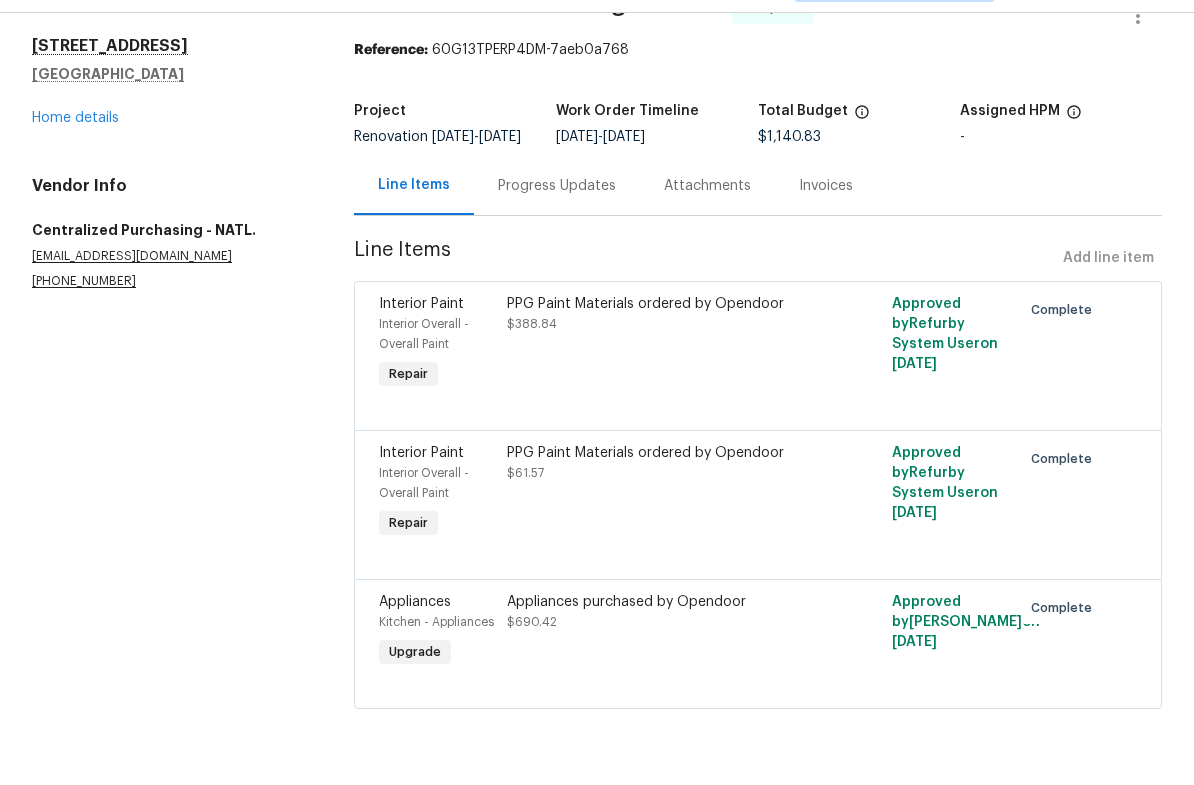 scroll, scrollTop: 53, scrollLeft: 0, axis: vertical 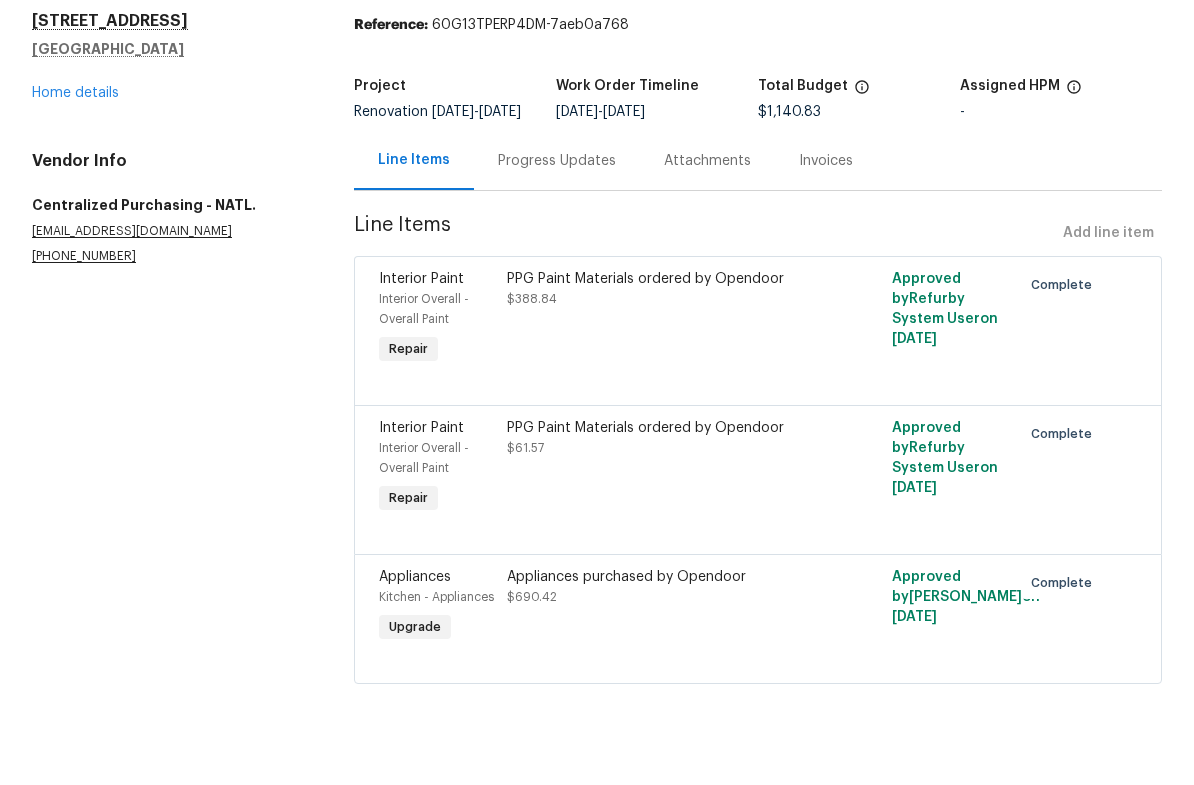 click on "Appliances purchased by Opendoor" at bounding box center (661, 652) 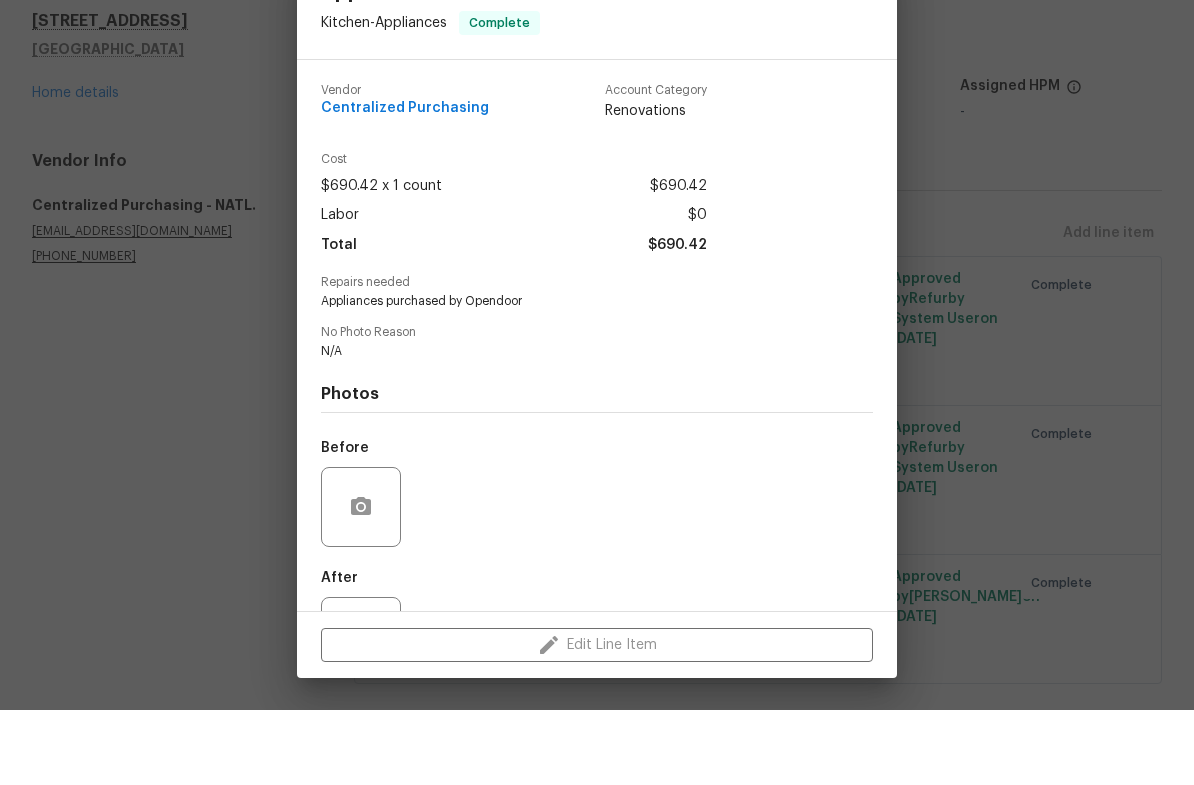 scroll, scrollTop: -2, scrollLeft: 0, axis: vertical 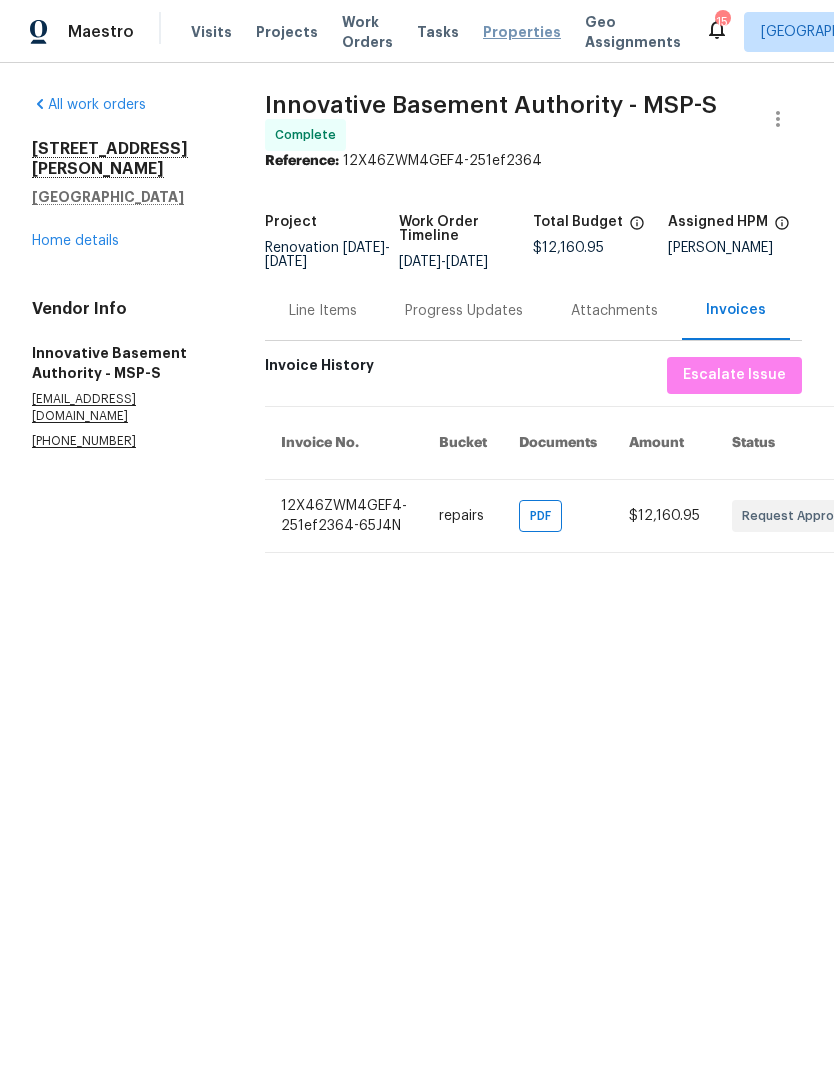 click on "Properties" at bounding box center [522, 32] 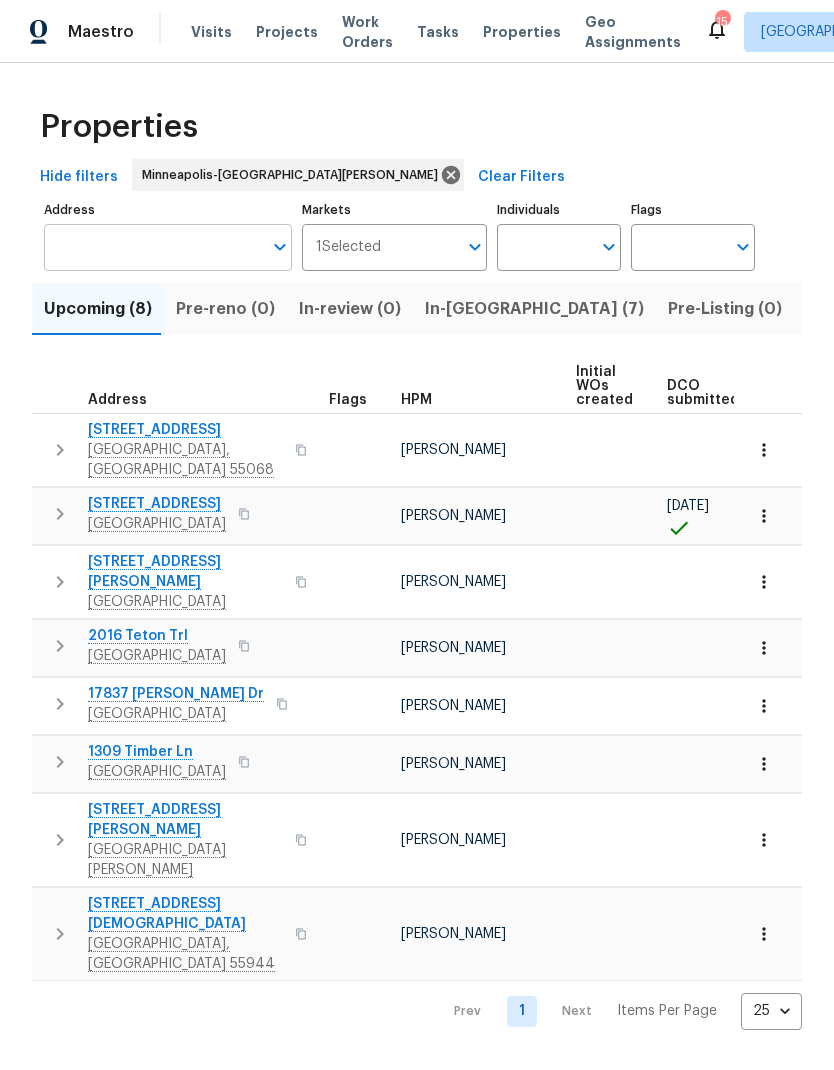 click on "Address" at bounding box center (153, 247) 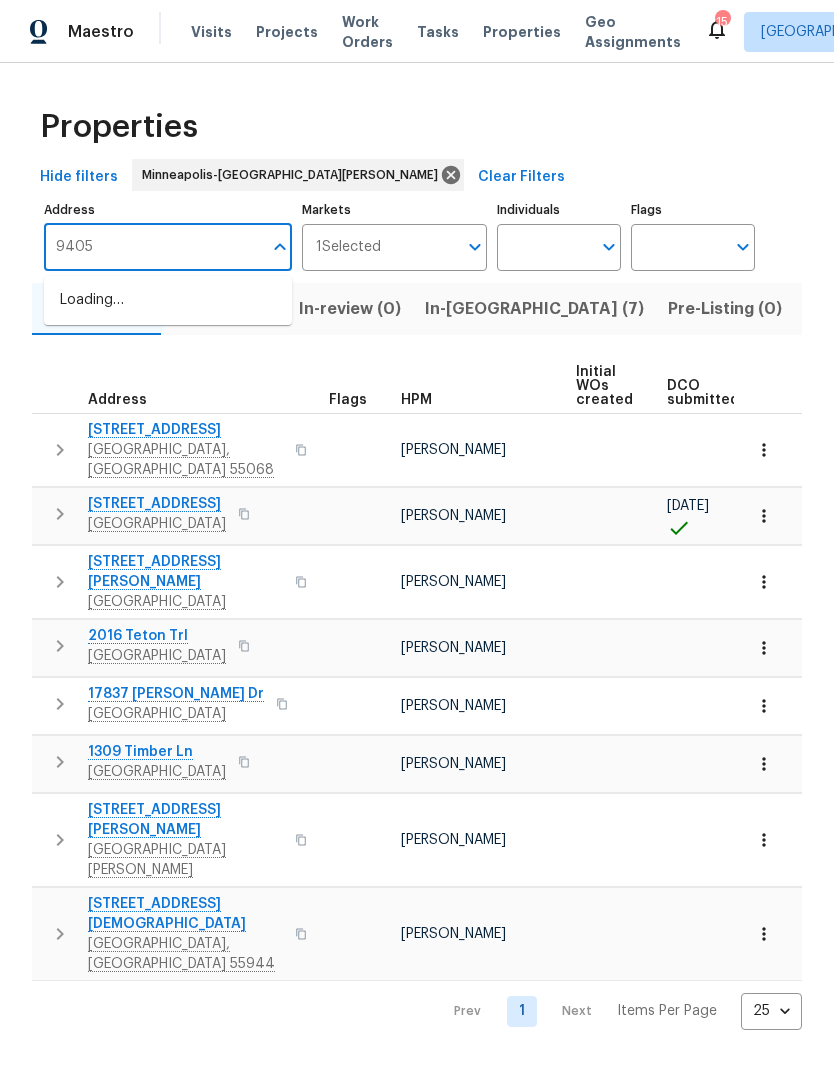 type on "9405" 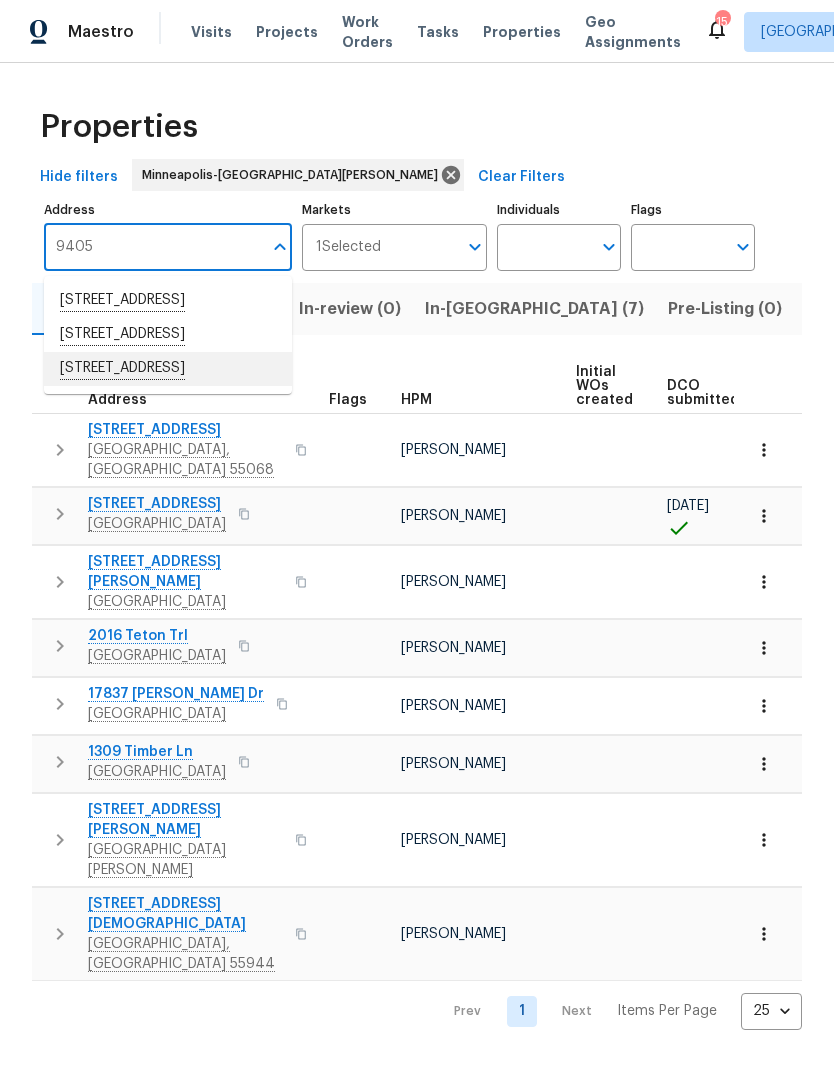 click on "[STREET_ADDRESS]" at bounding box center [168, 369] 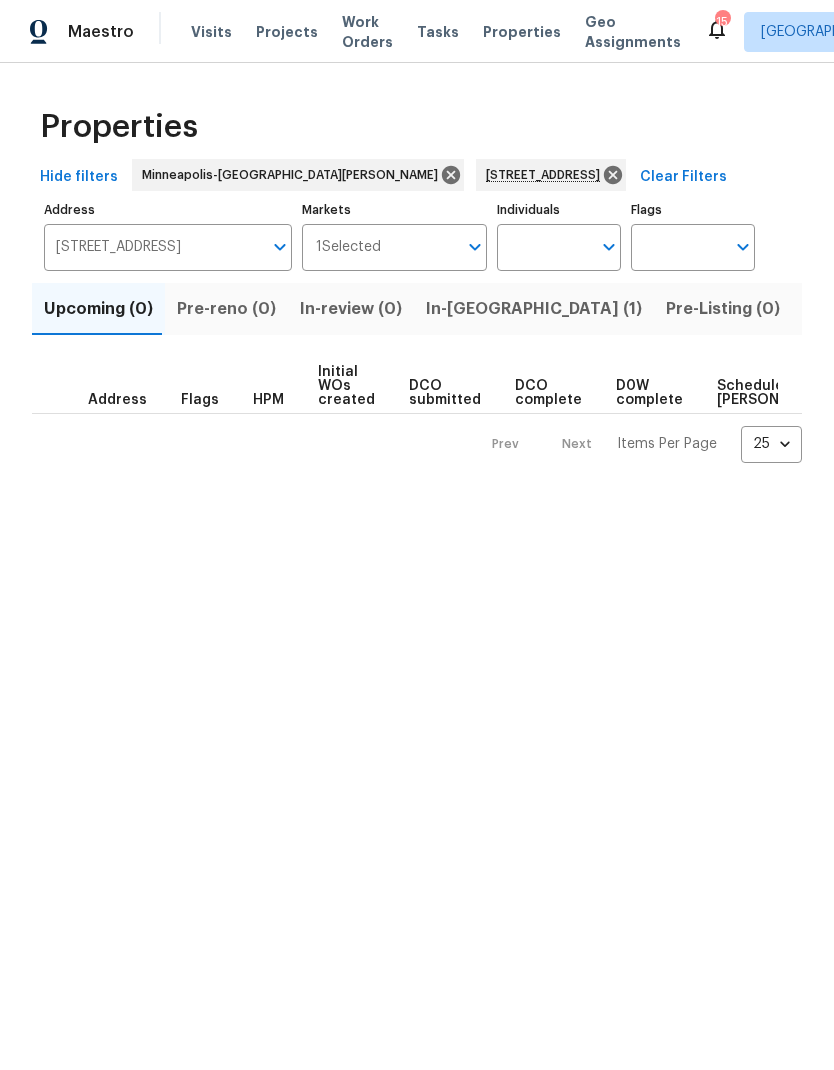 click on "In-[GEOGRAPHIC_DATA] (1)" at bounding box center (534, 309) 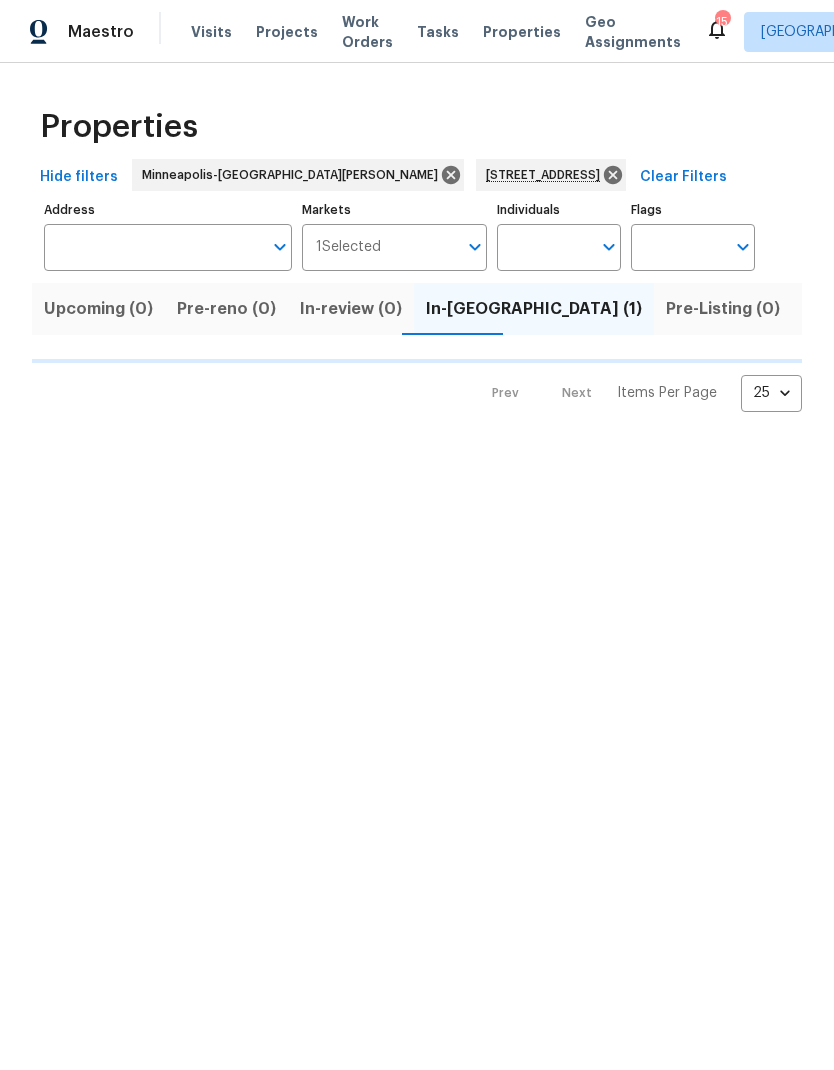 type on "[STREET_ADDRESS]" 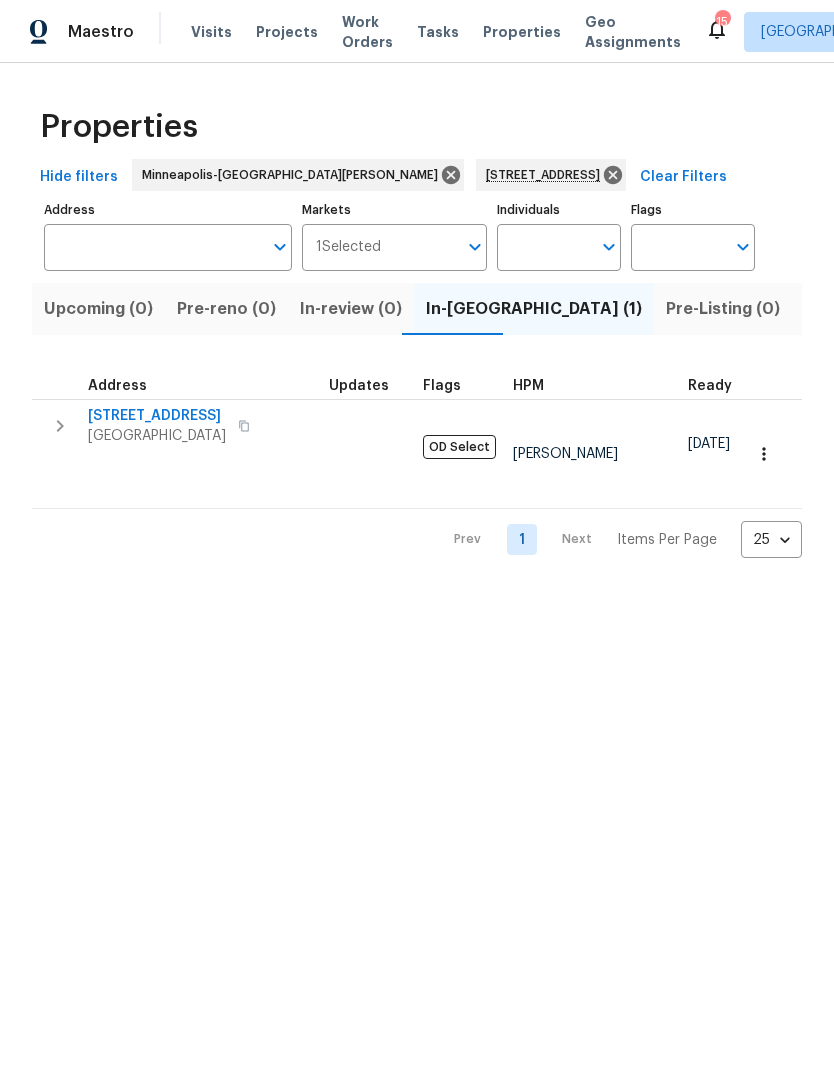 type on "[STREET_ADDRESS]" 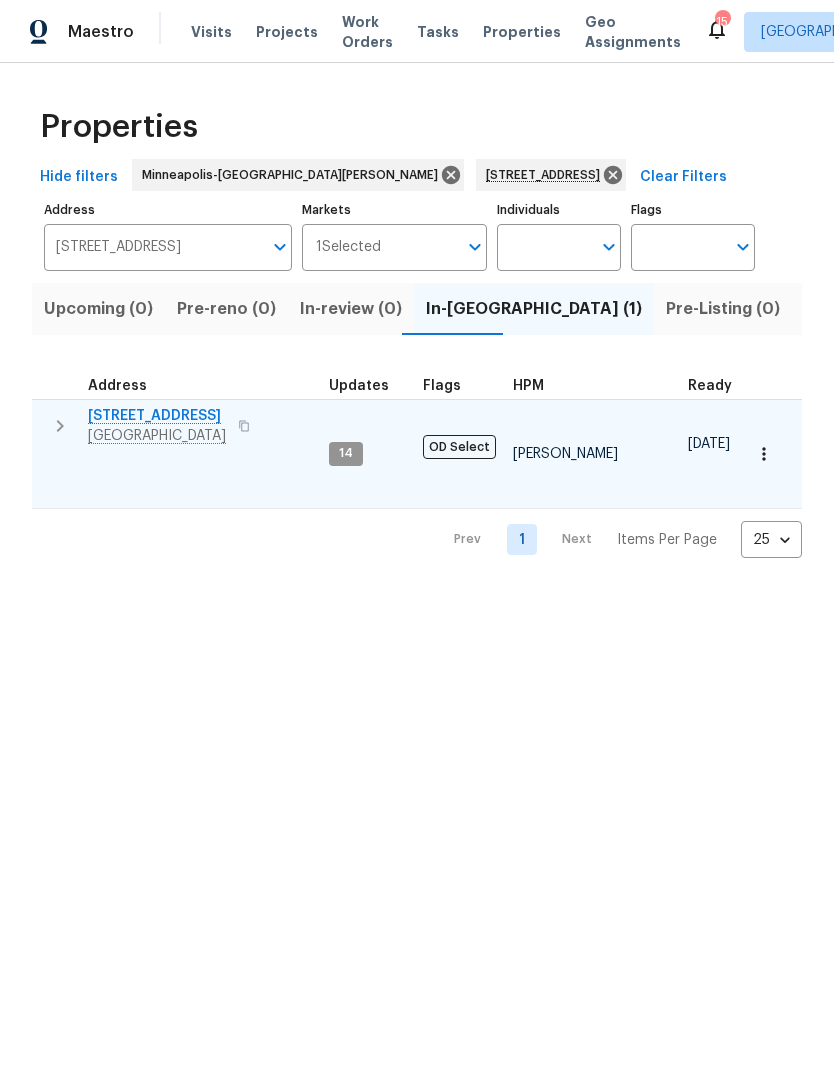 click on "[GEOGRAPHIC_DATA]" at bounding box center [157, 436] 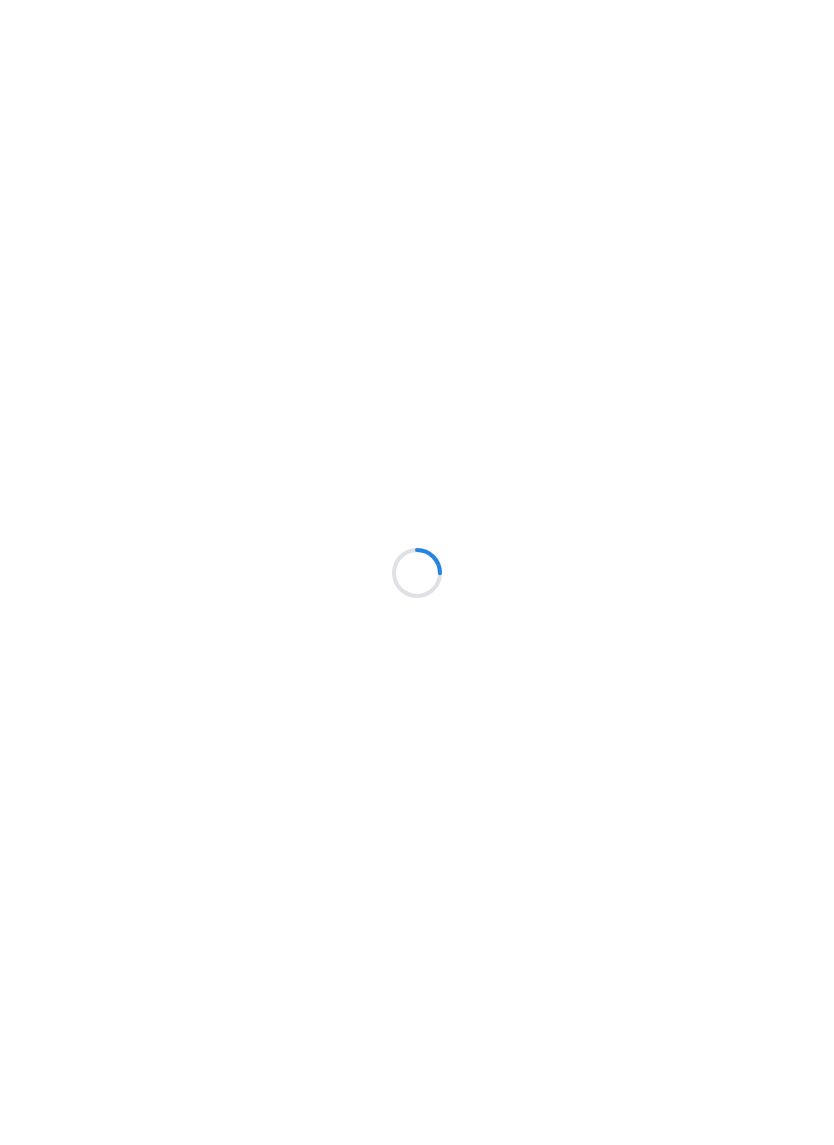 scroll, scrollTop: 0, scrollLeft: 0, axis: both 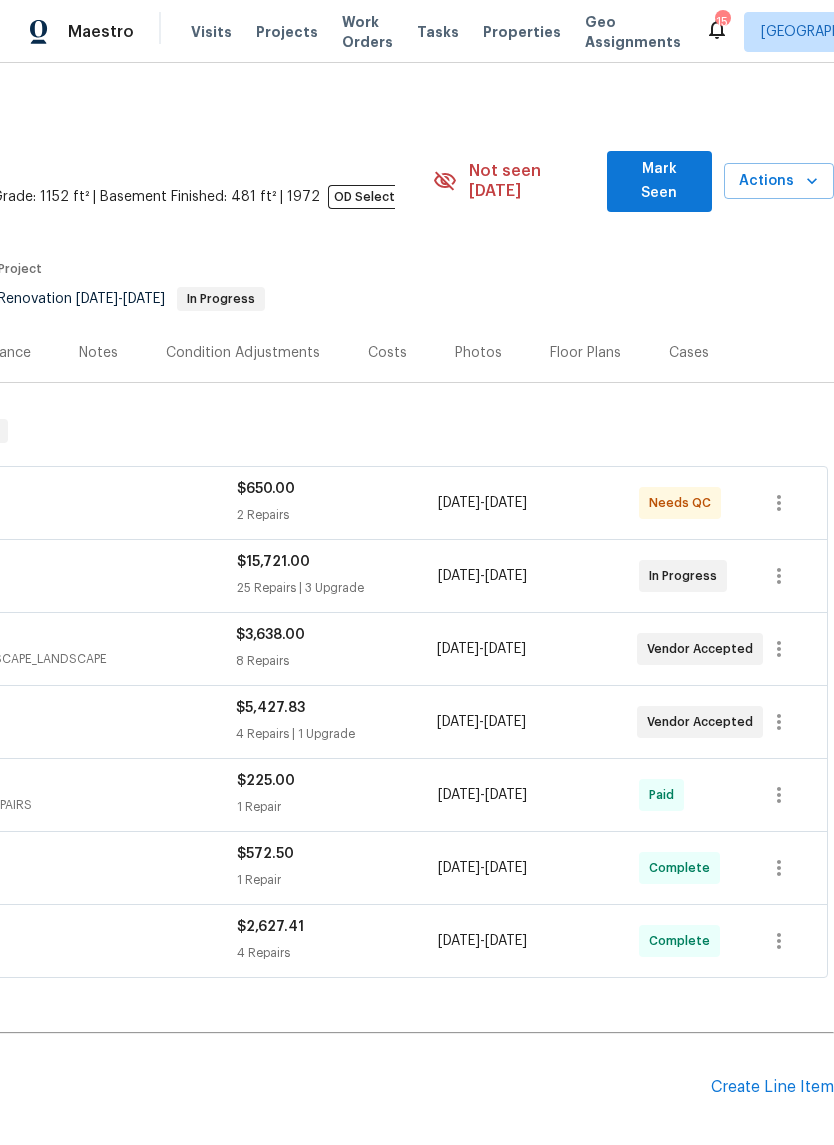 click on "Floor Plans" at bounding box center (585, 353) 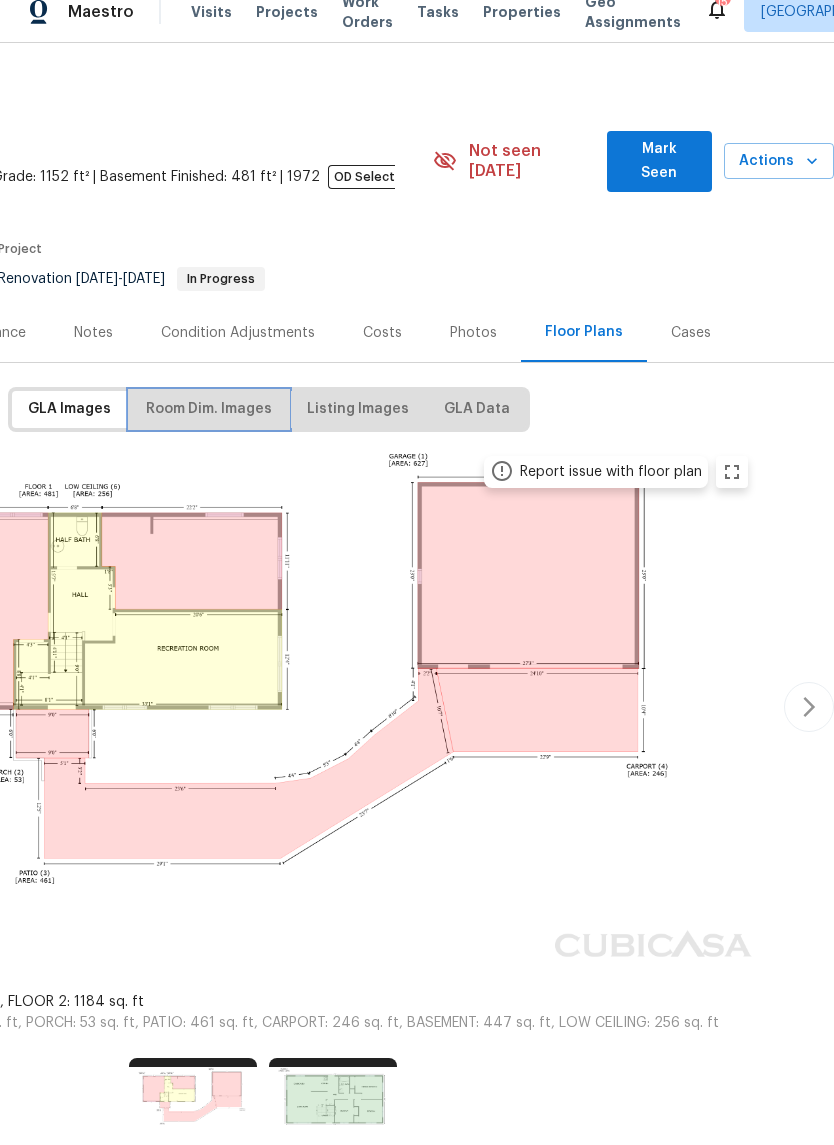 click on "Room Dim. Images" at bounding box center [209, 429] 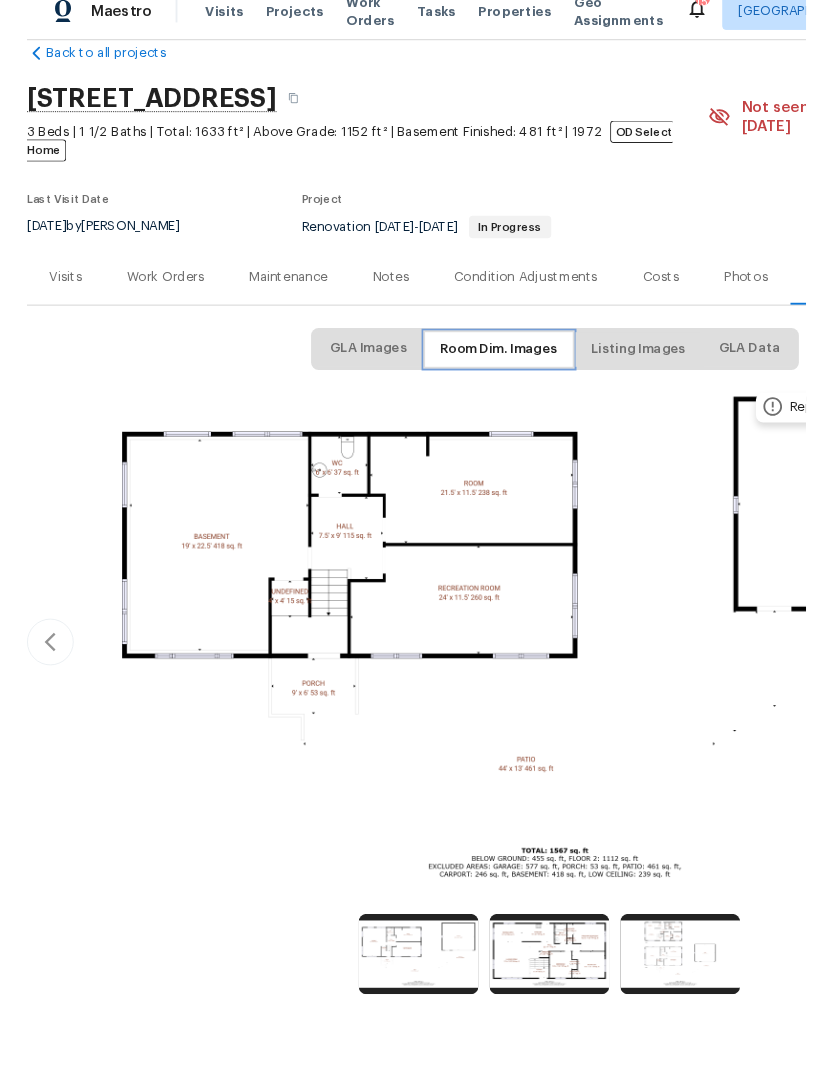 scroll, scrollTop: 36, scrollLeft: 0, axis: vertical 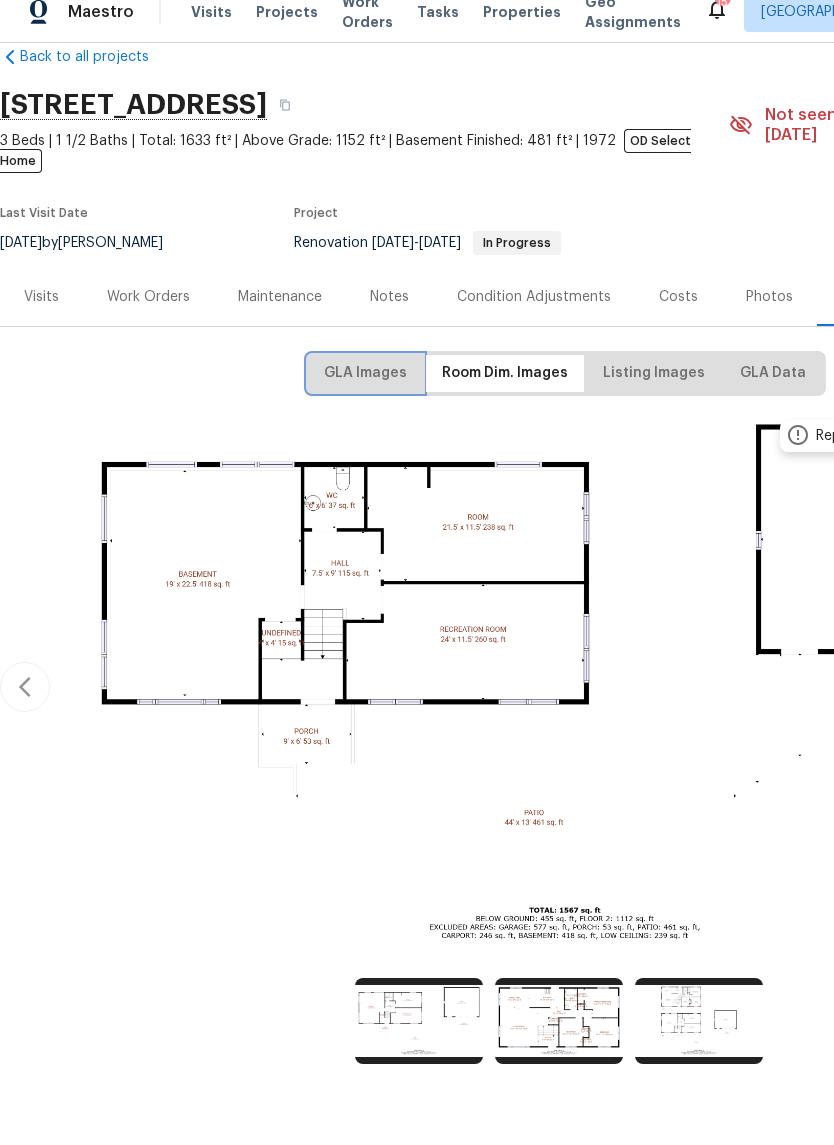click on "GLA Images" at bounding box center (365, 393) 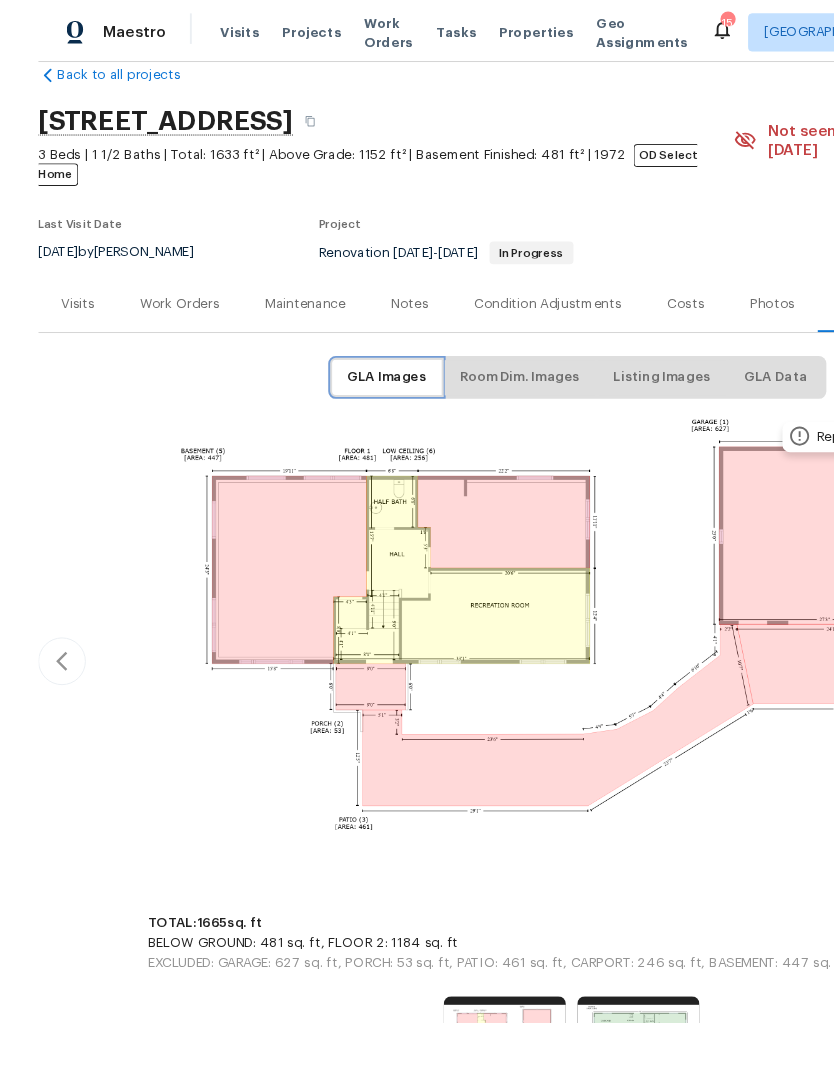 scroll, scrollTop: 31, scrollLeft: 0, axis: vertical 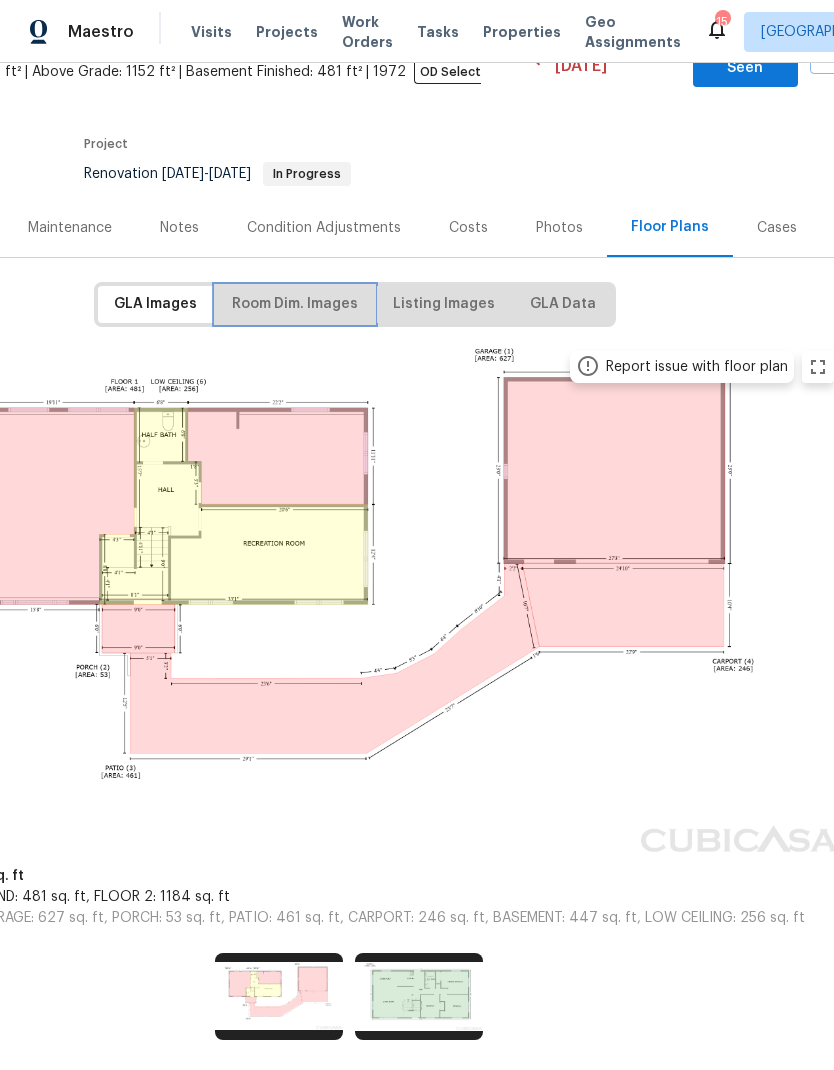 click on "Room Dim. Images" at bounding box center (295, 304) 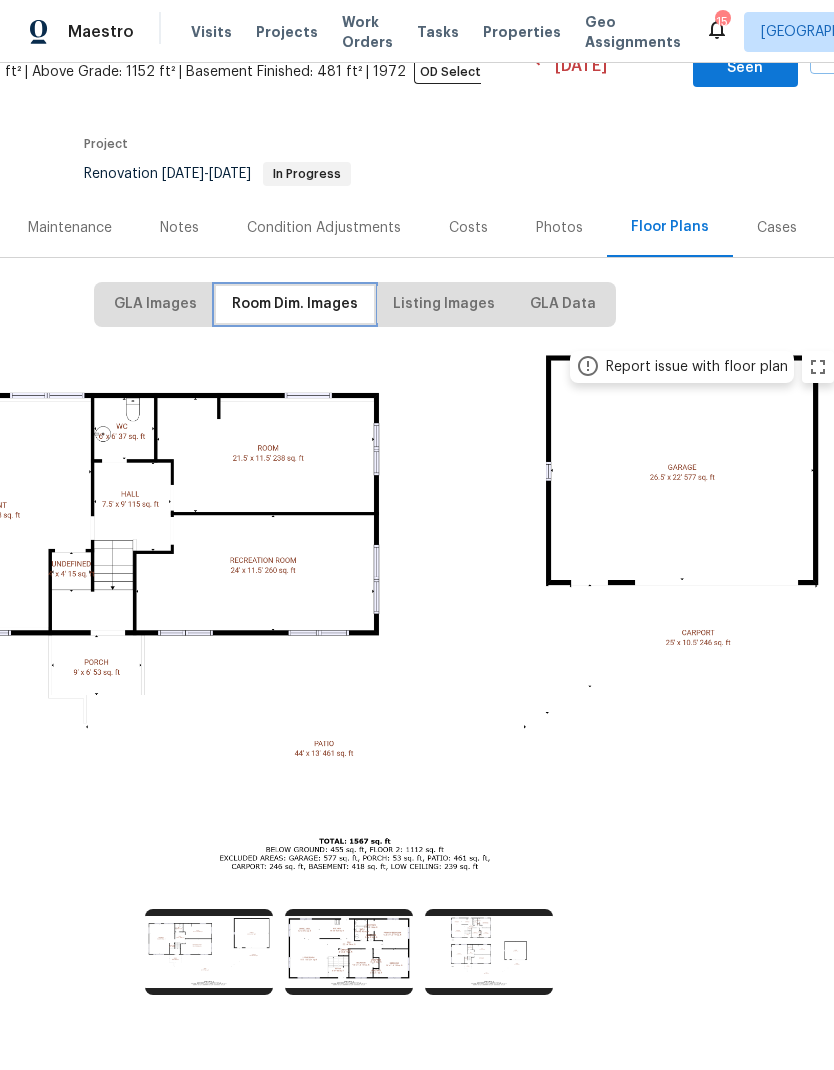 scroll, scrollTop: 80, scrollLeft: 210, axis: both 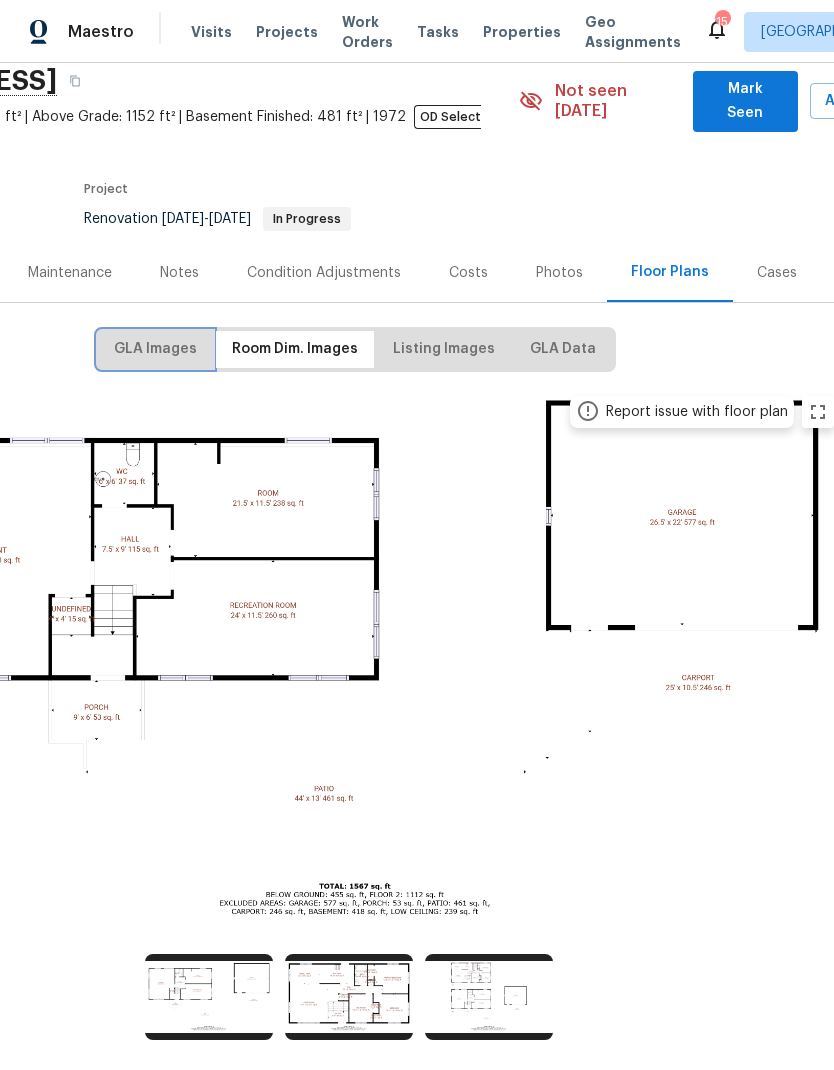 click on "GLA Images" at bounding box center [155, 349] 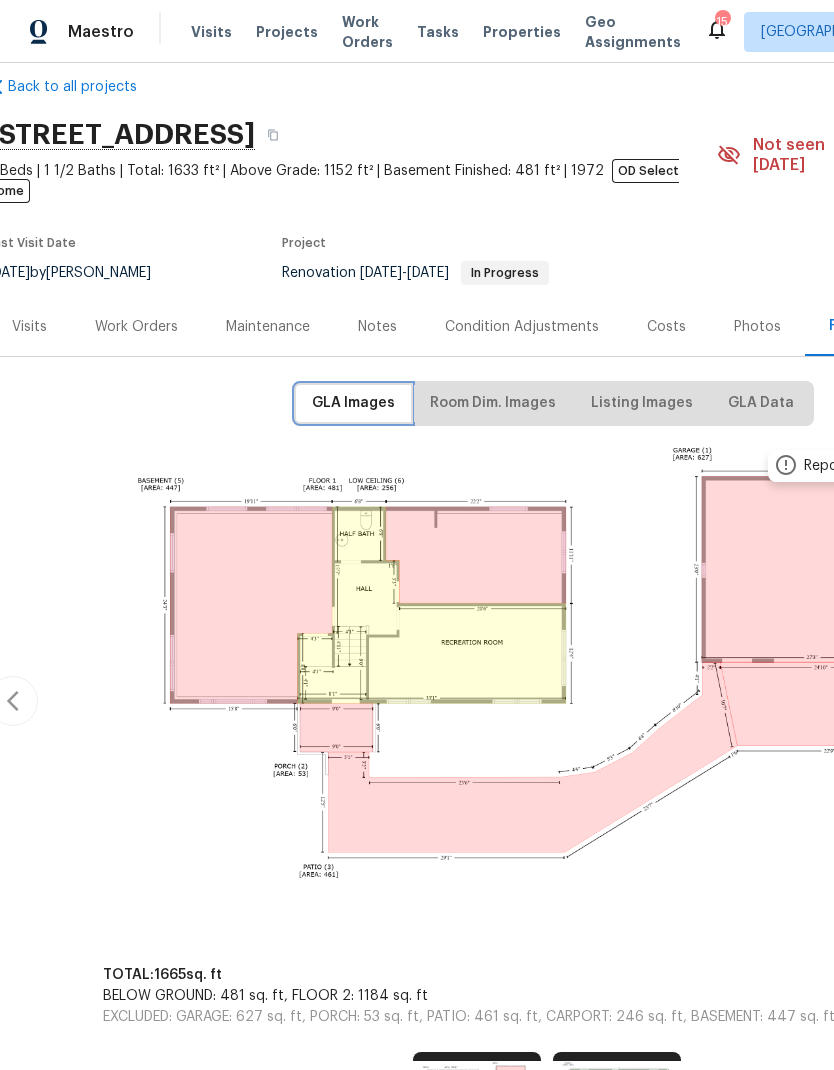 scroll, scrollTop: 25, scrollLeft: 12, axis: both 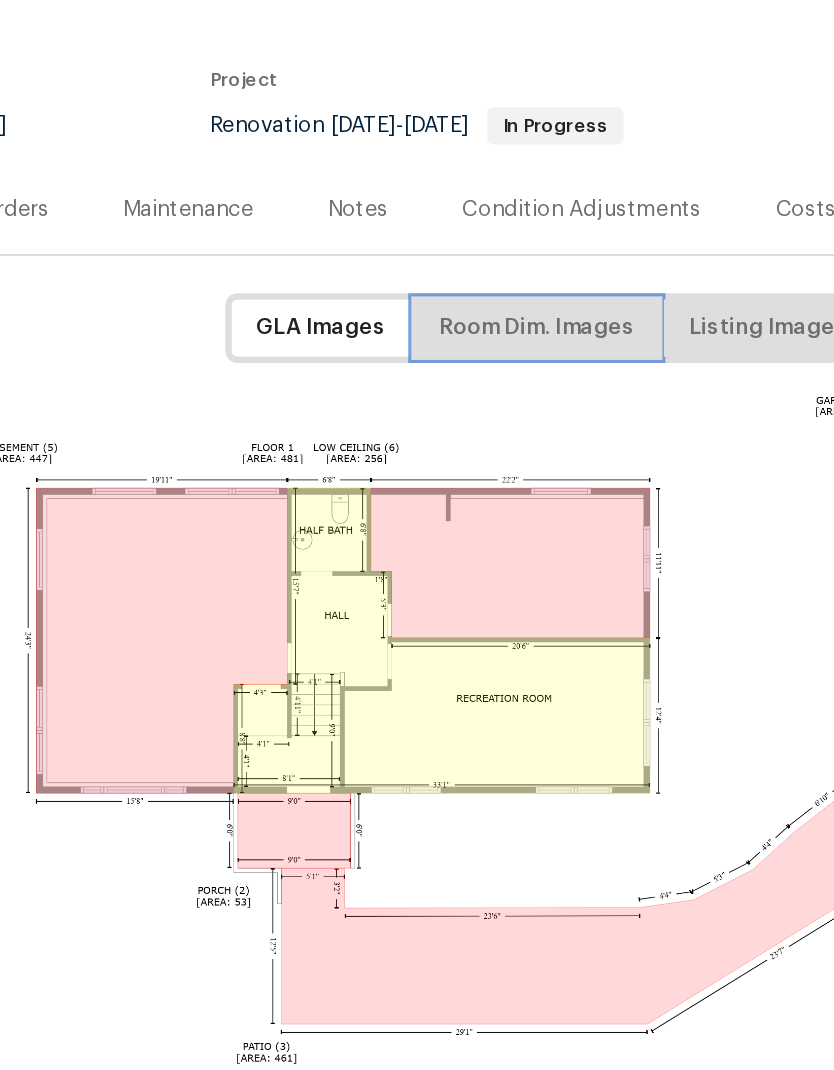 click on "Room Dim. Images" at bounding box center [493, 404] 